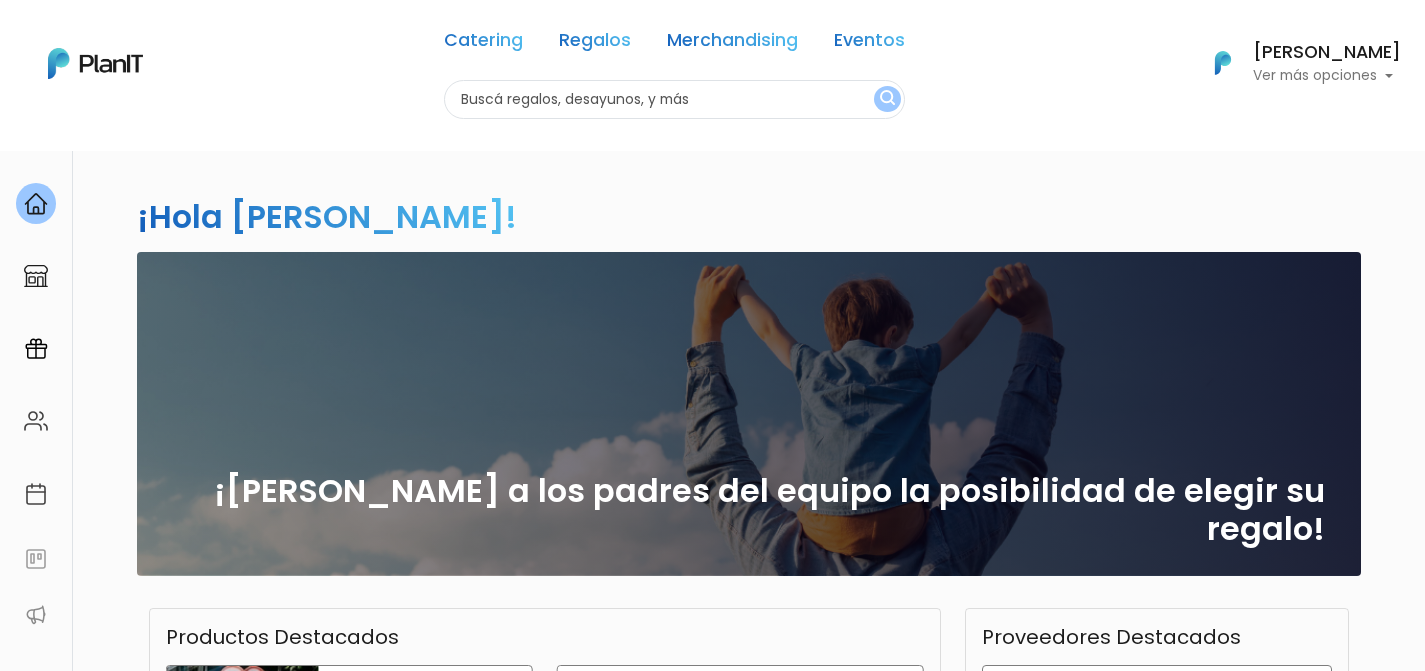 scroll, scrollTop: 0, scrollLeft: 0, axis: both 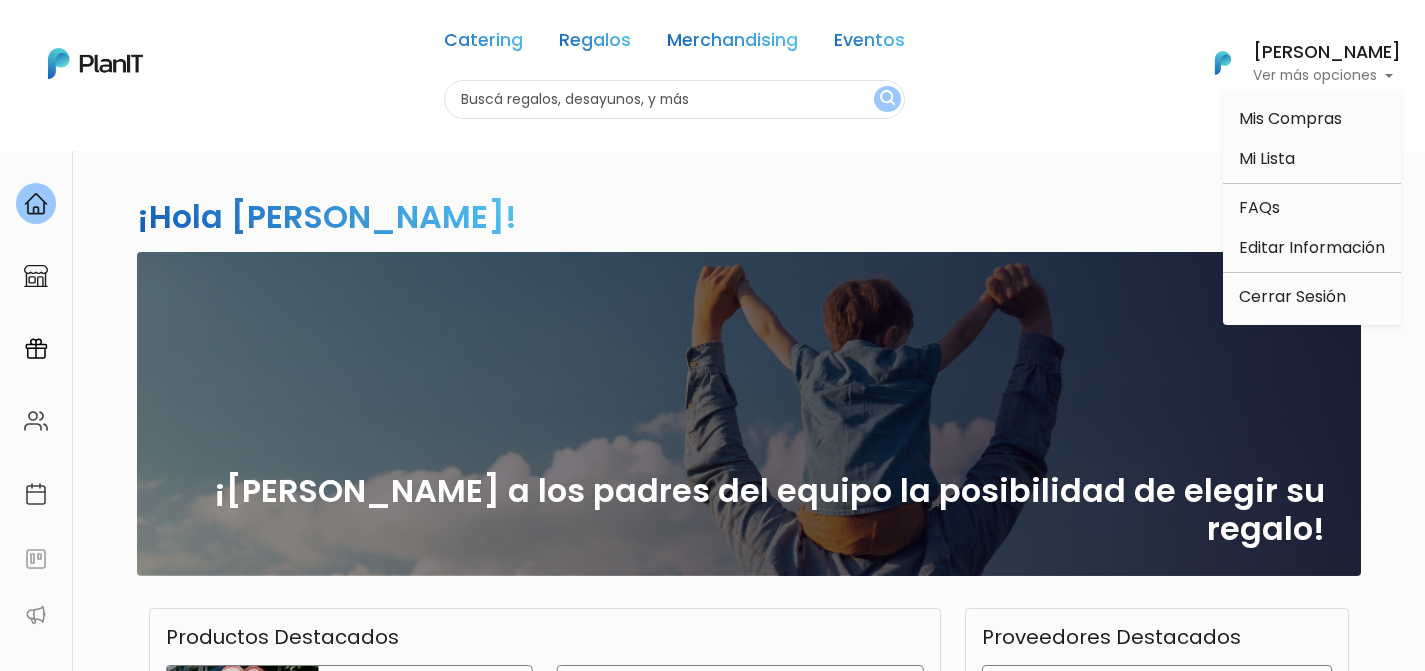 click on "¡Hola Ines Oliveira!
slide  1   of 1
¡Dale a los padres del equipo la posibilidad de elegir su regalo!
Productos Destacados
slide  3   of 2
FELLINI CENA
Cena para dos en Fellini
Ver más
TABLA QUESOS
Tabla con accesorios
Ver más
KIT VINO
Vino + descorchador
Ver más
KIT BIENVENIDA
Canguro + + Vaso + Sobre PC + Pop socket
Ver más
KIT CAFÉ
Cafetera personalizada, café, chocolate y taza
Ver más" at bounding box center (713, 588) 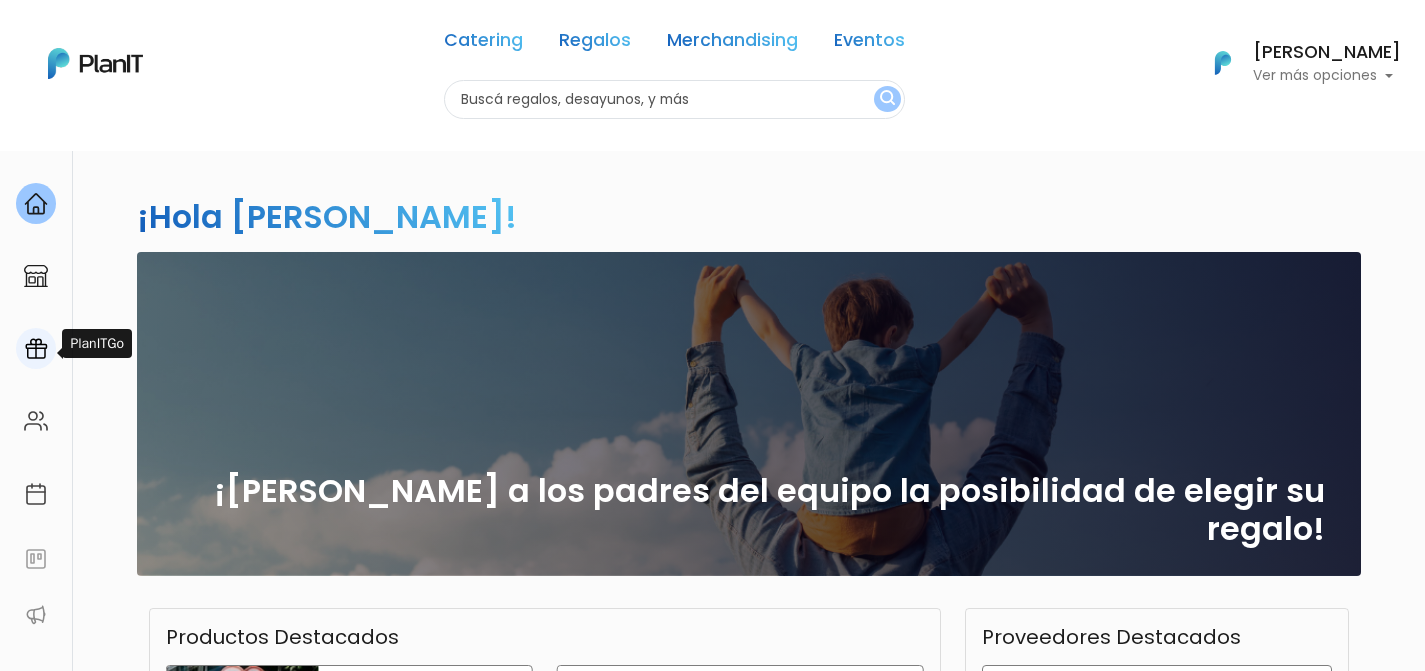 click at bounding box center (36, 349) 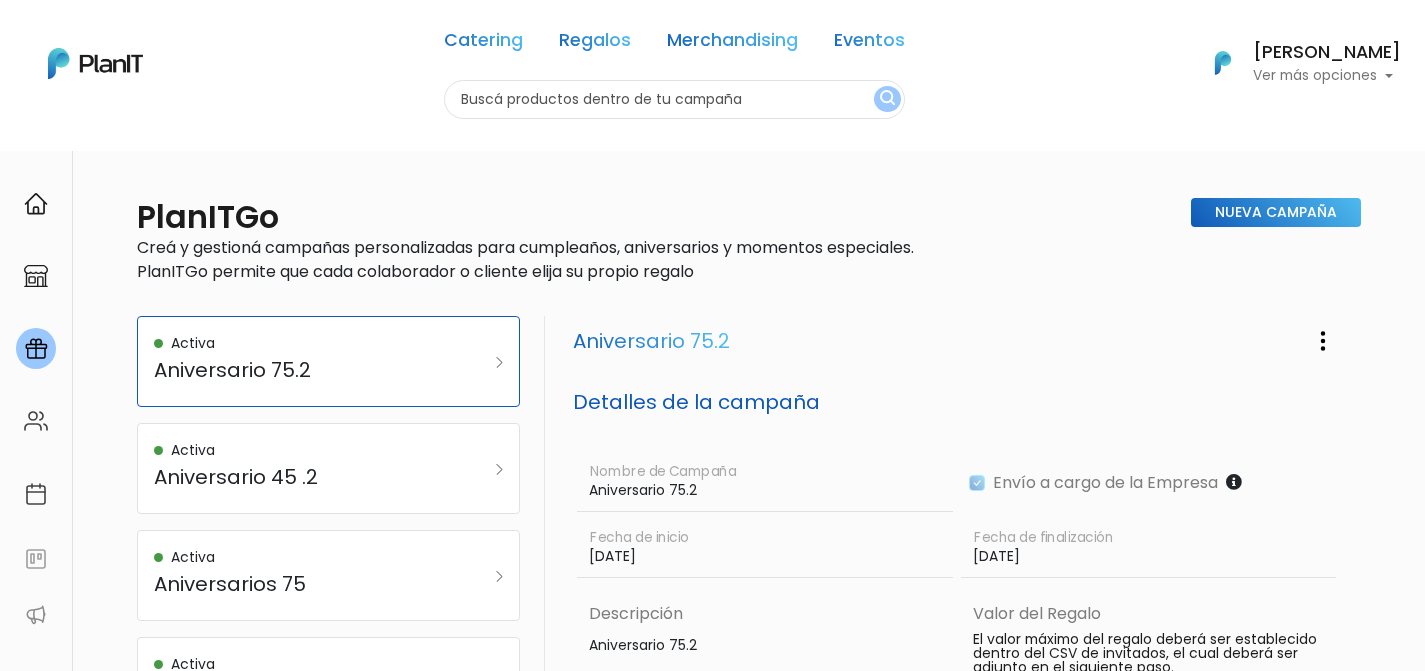 scroll, scrollTop: 0, scrollLeft: 0, axis: both 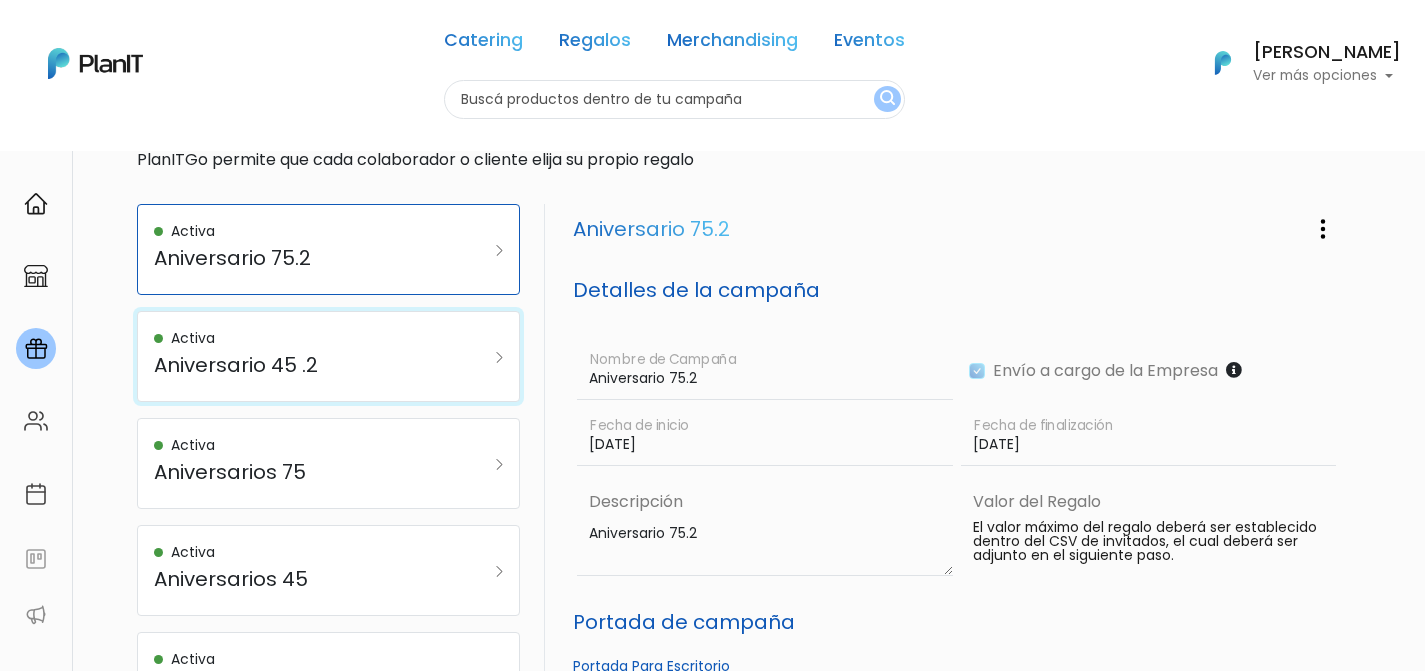 click on "Activa" at bounding box center [302, 338] 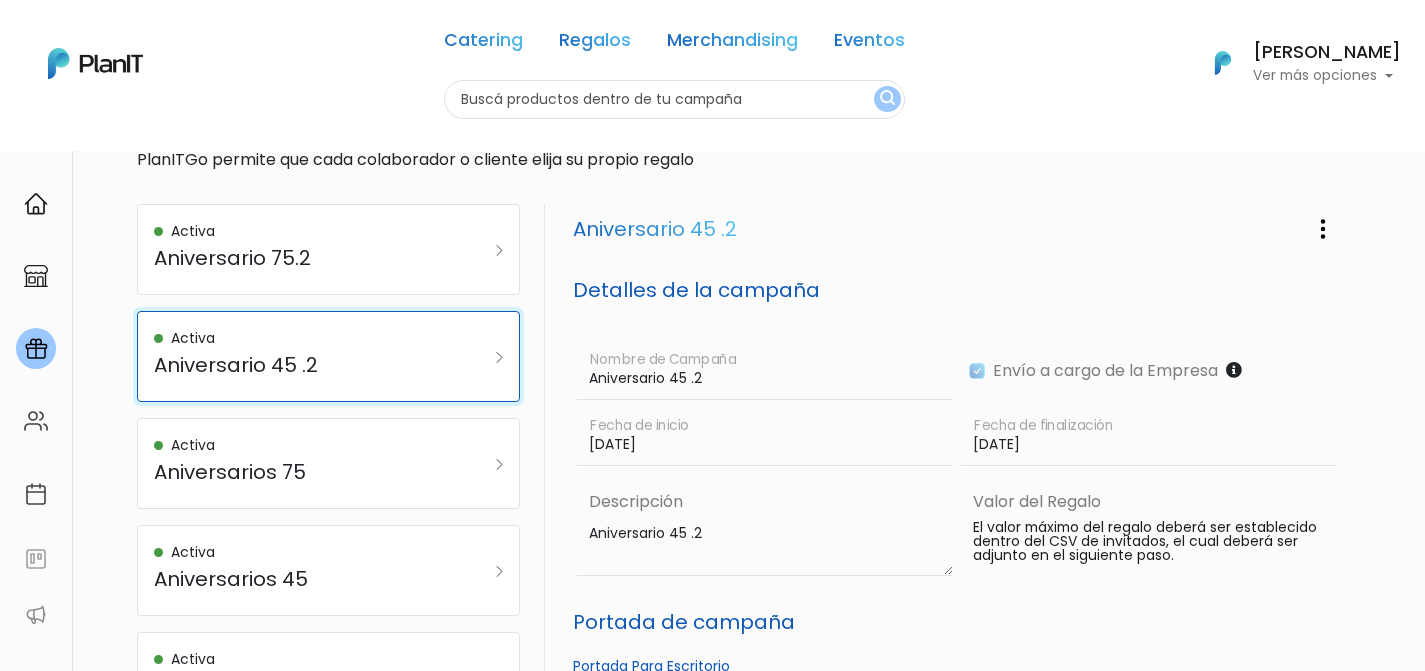scroll, scrollTop: 730, scrollLeft: 0, axis: vertical 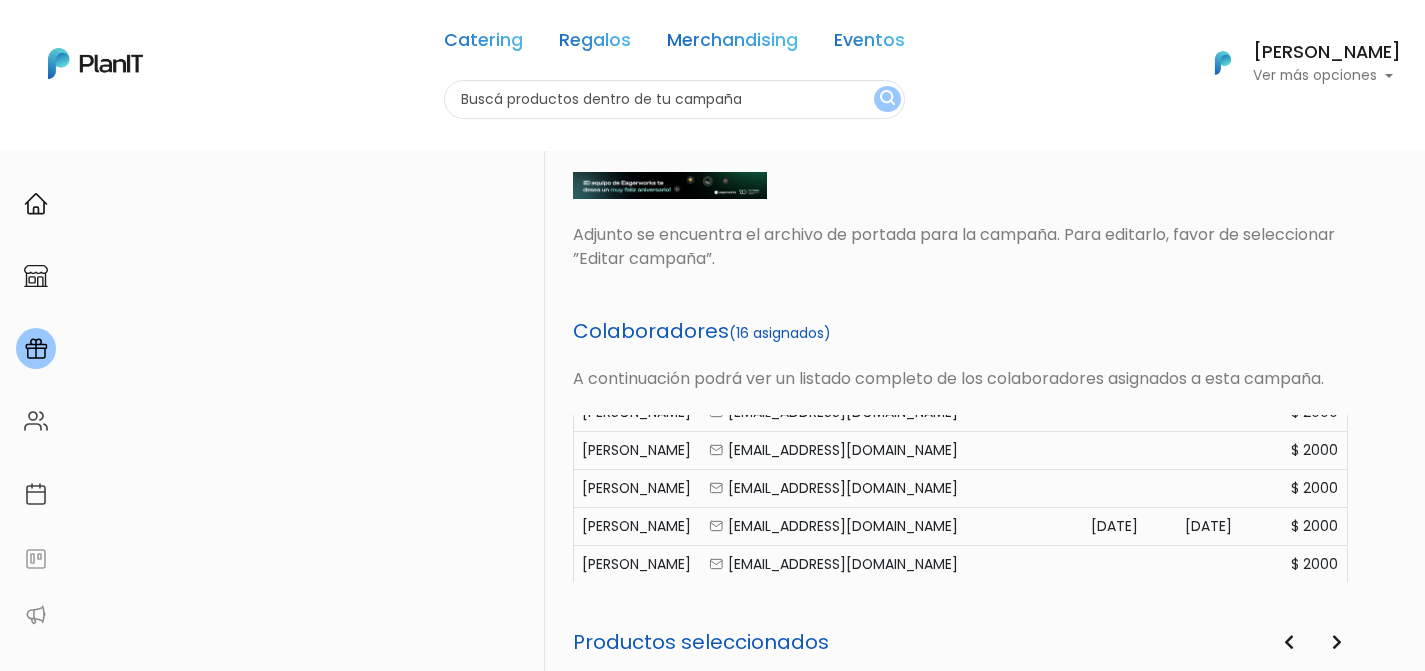 click at bounding box center (716, 488) 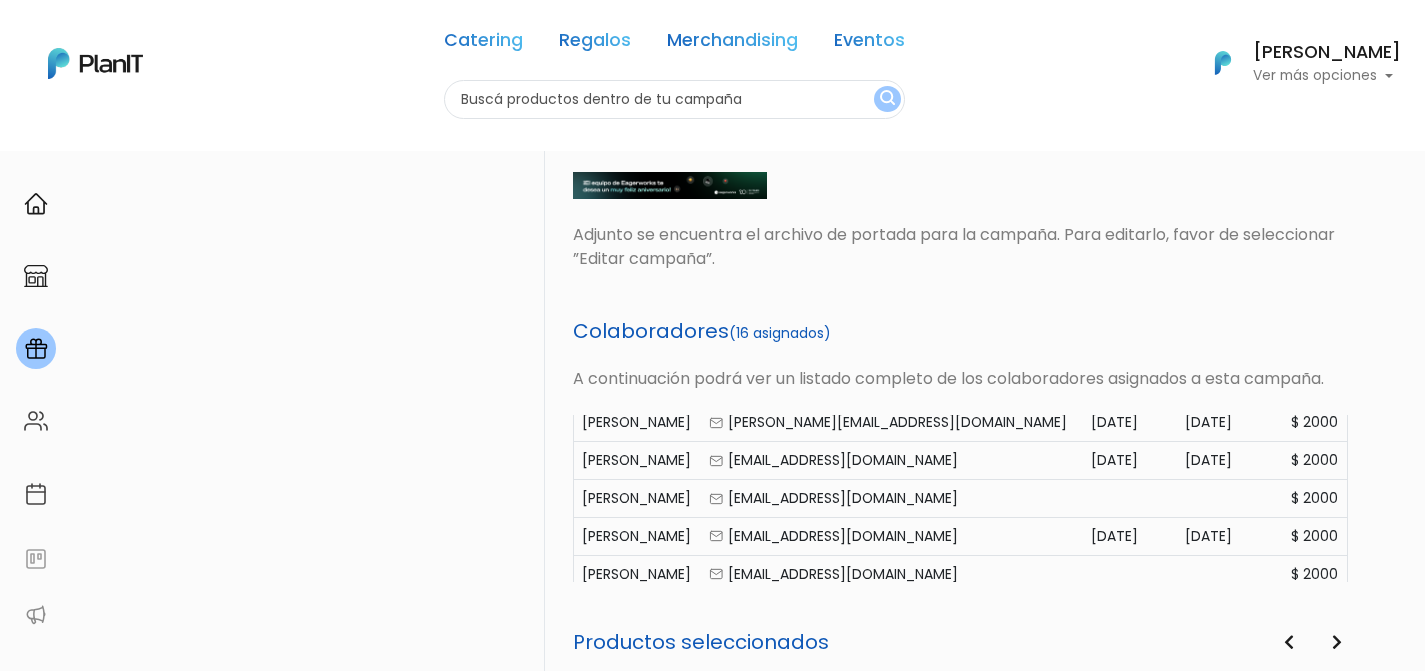 scroll, scrollTop: 493, scrollLeft: 0, axis: vertical 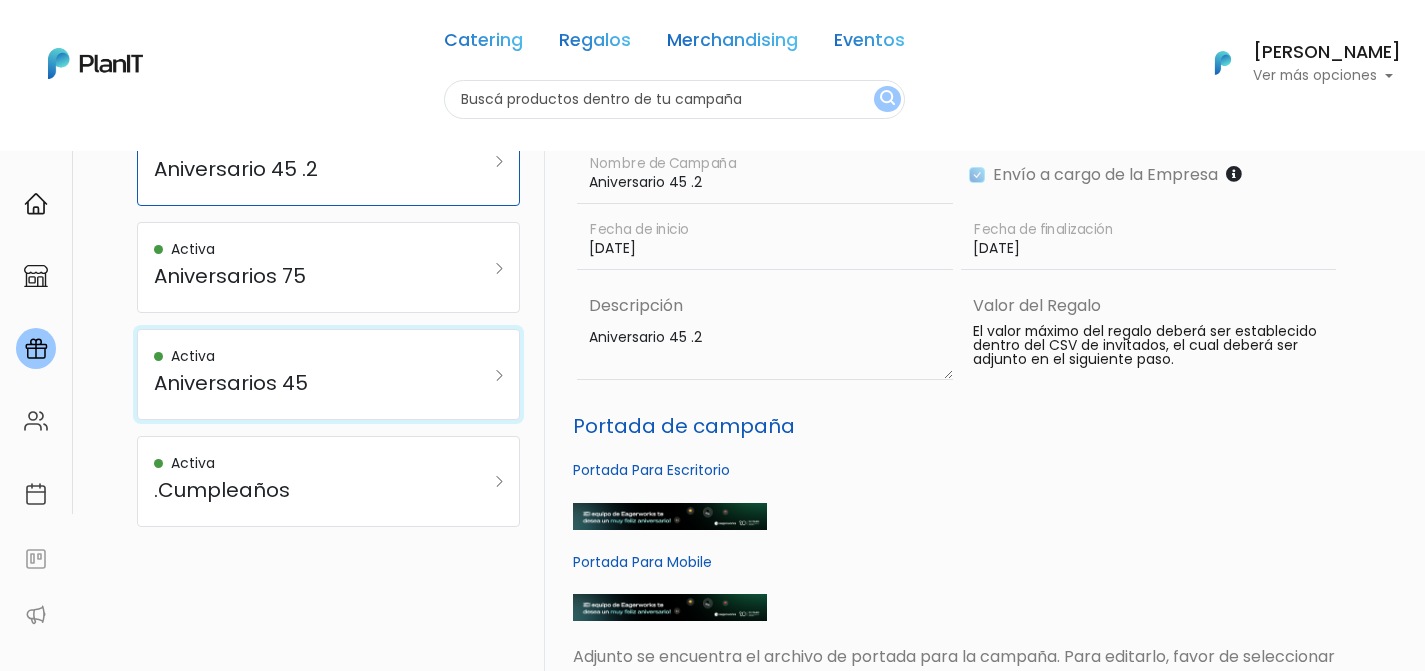 click on "Aniversarios 45" at bounding box center [302, 383] 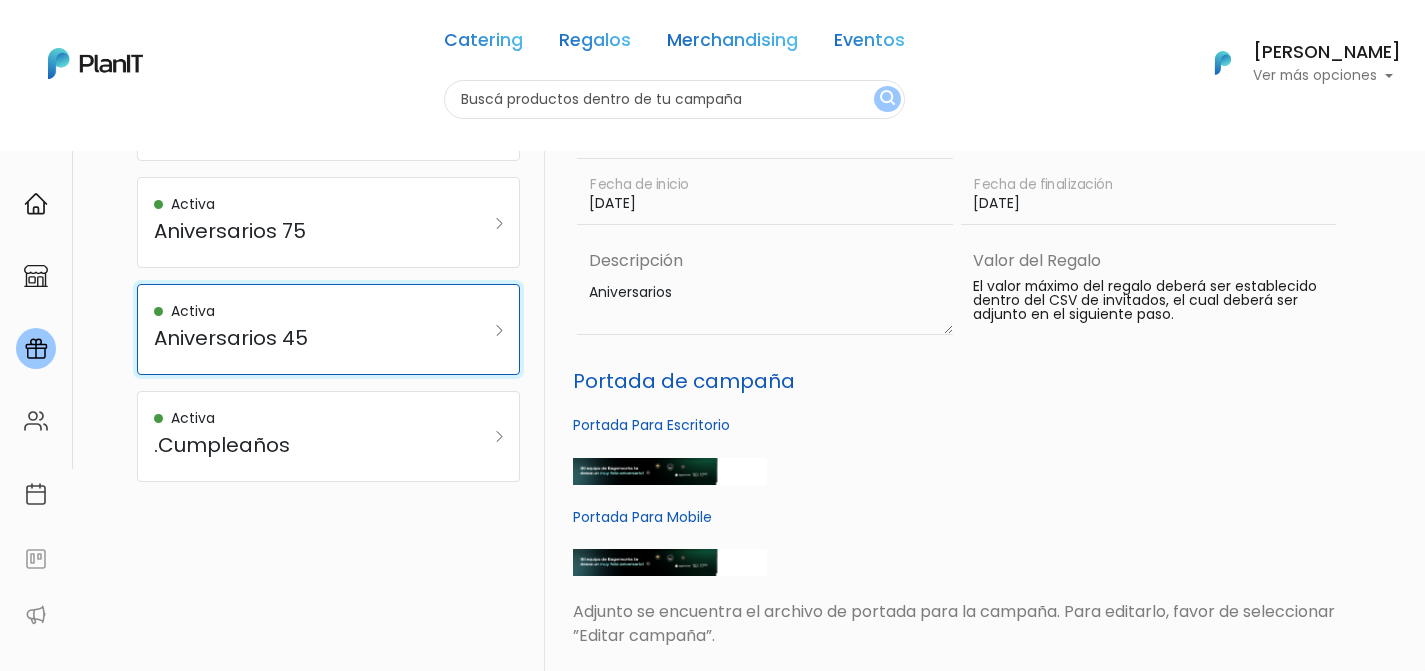 scroll, scrollTop: 905, scrollLeft: 0, axis: vertical 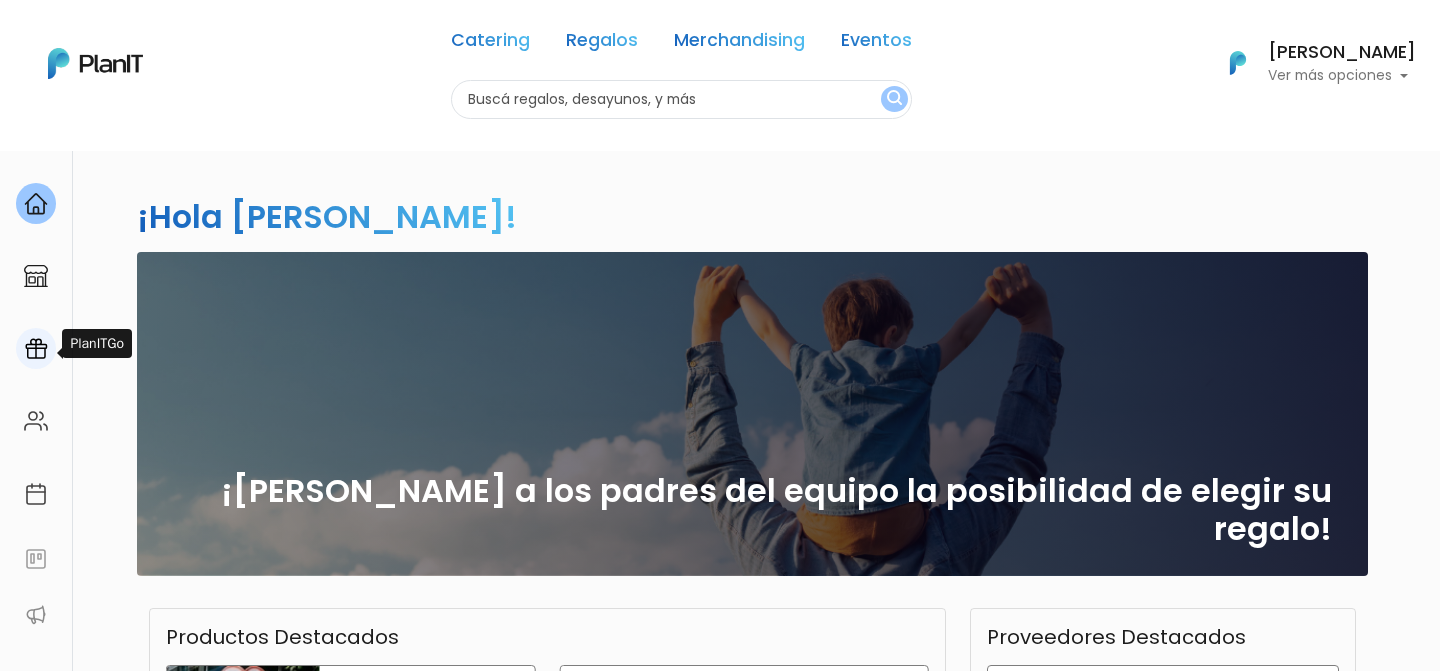 click at bounding box center [36, 349] 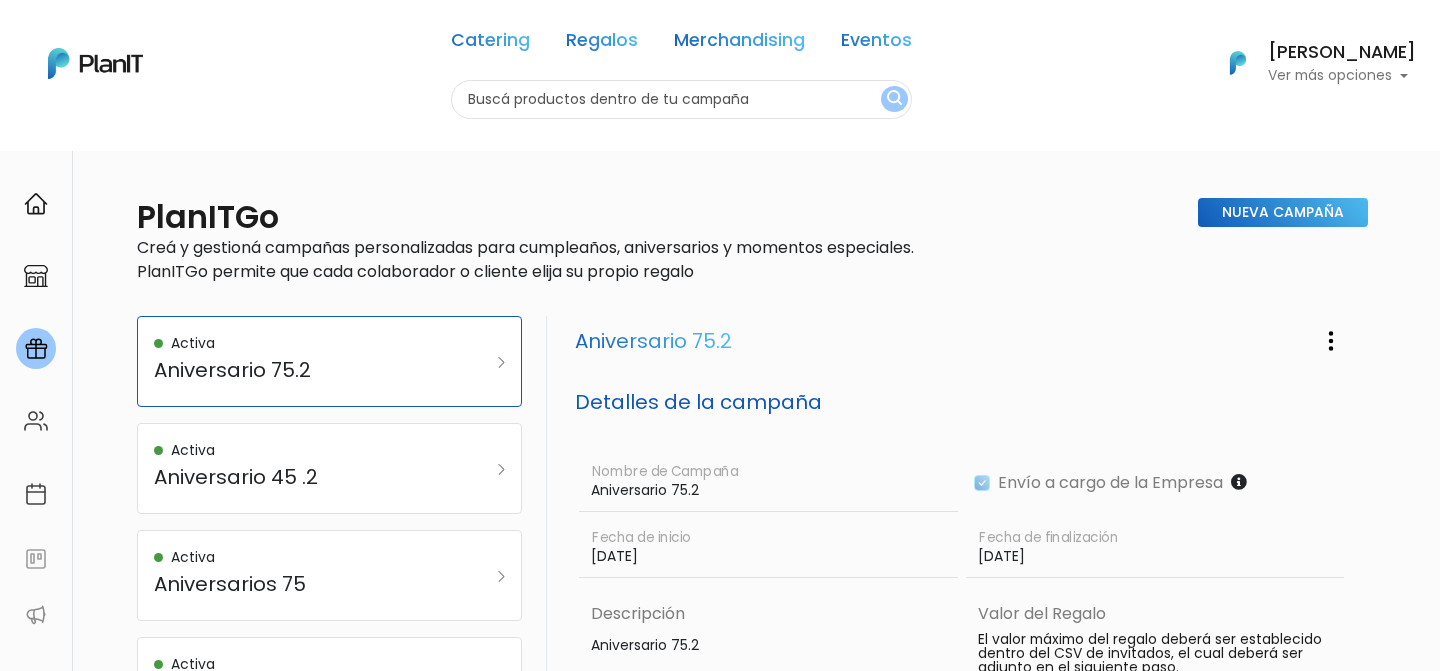 click at bounding box center (36, 421) 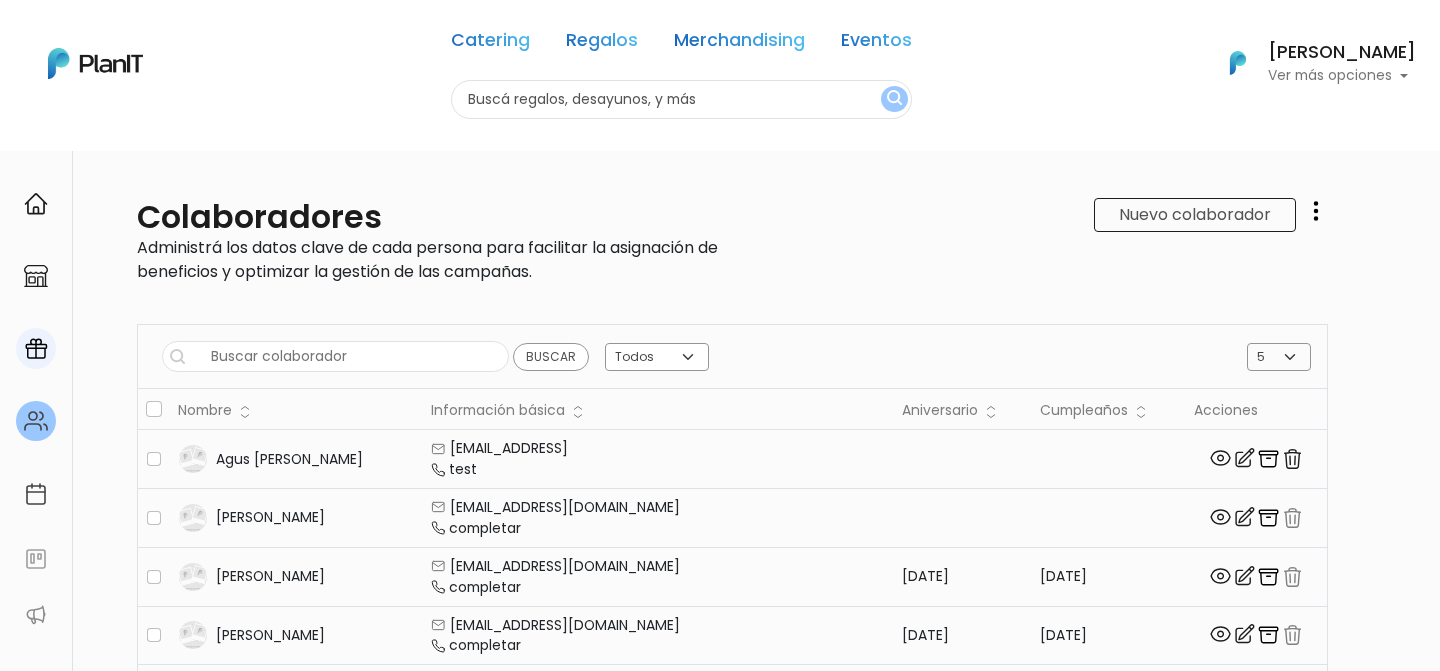 scroll, scrollTop: 0, scrollLeft: 0, axis: both 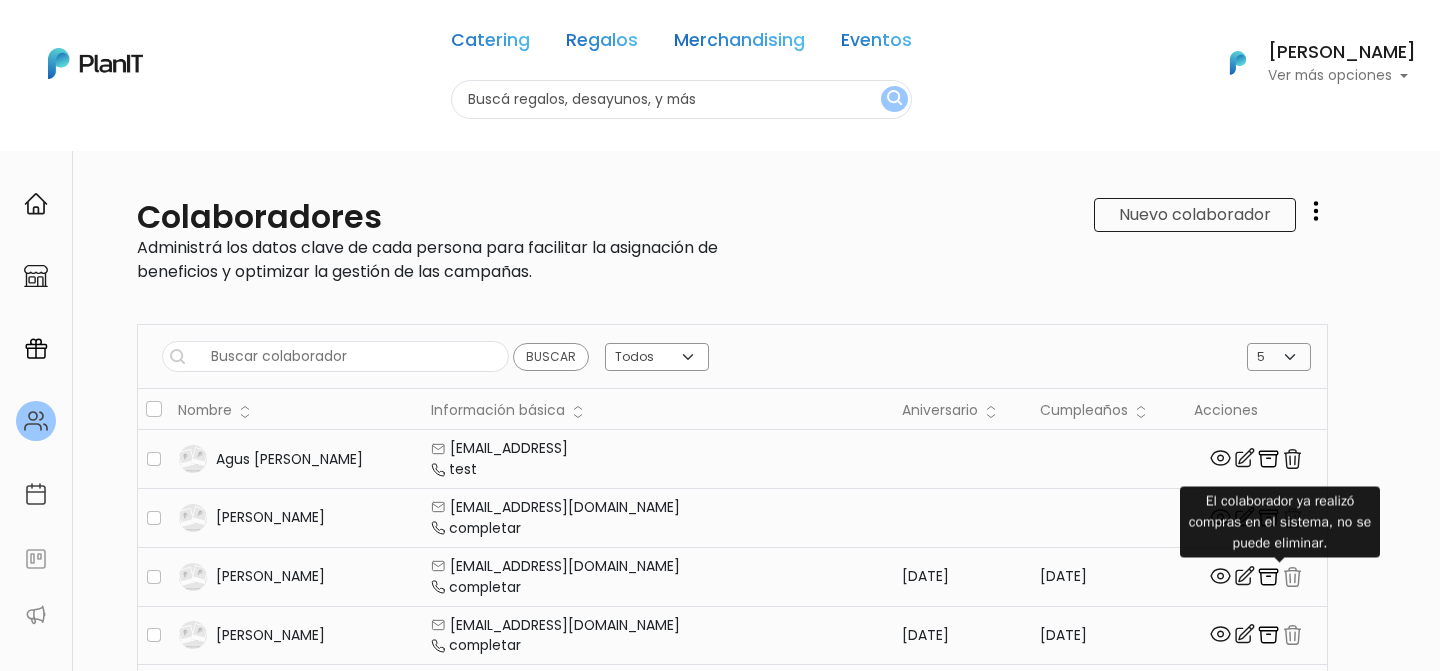 click at bounding box center (1292, 577) 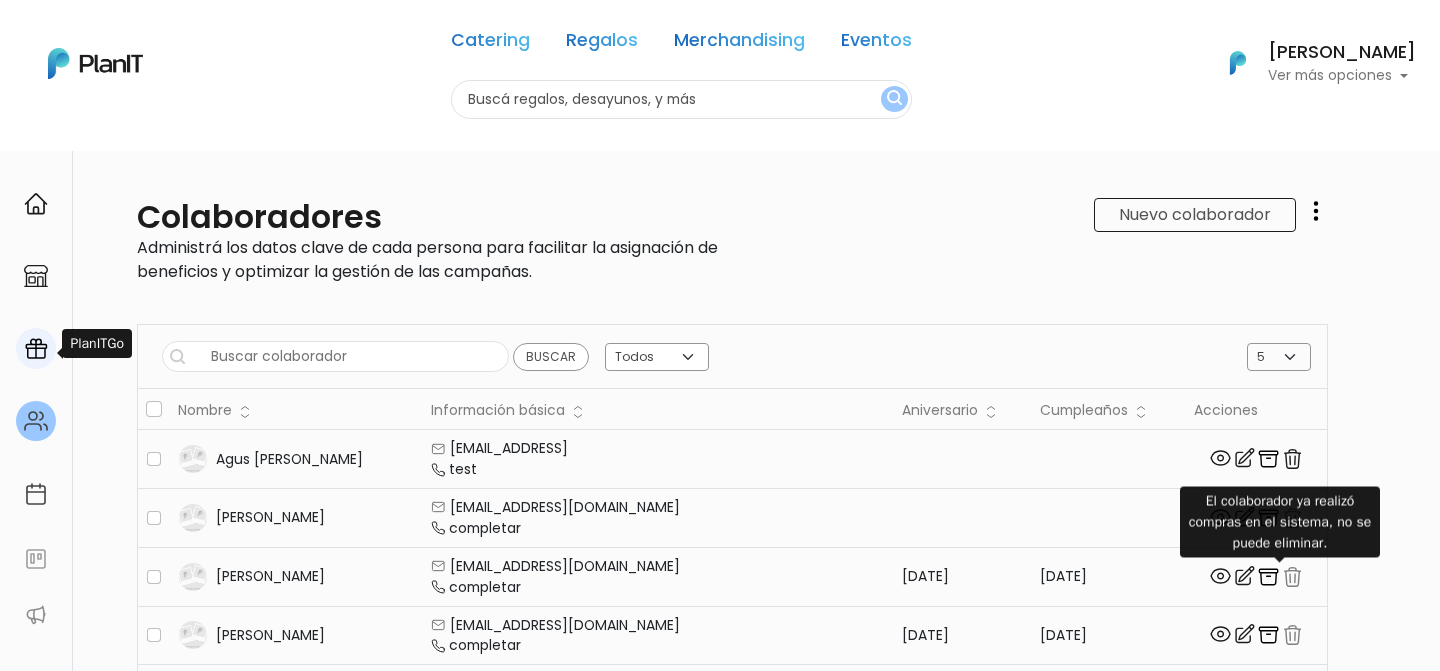 click at bounding box center [36, 348] 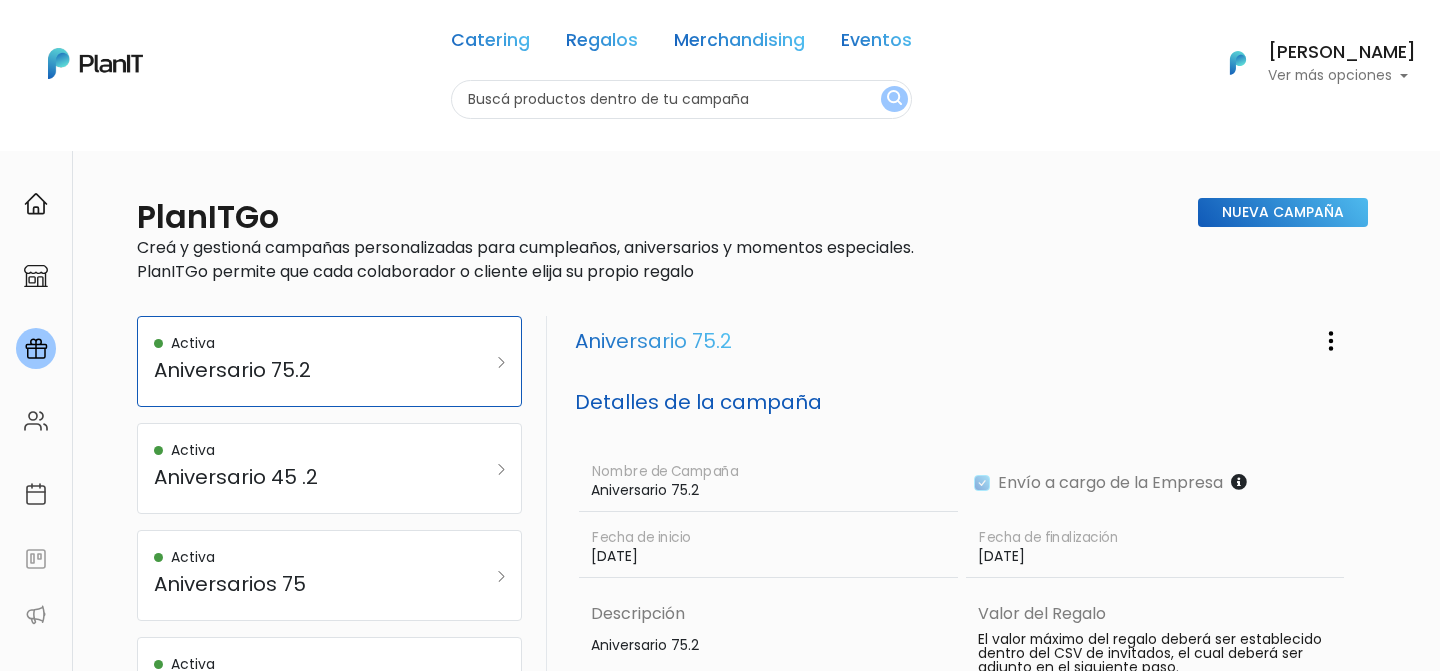 scroll, scrollTop: 0, scrollLeft: 0, axis: both 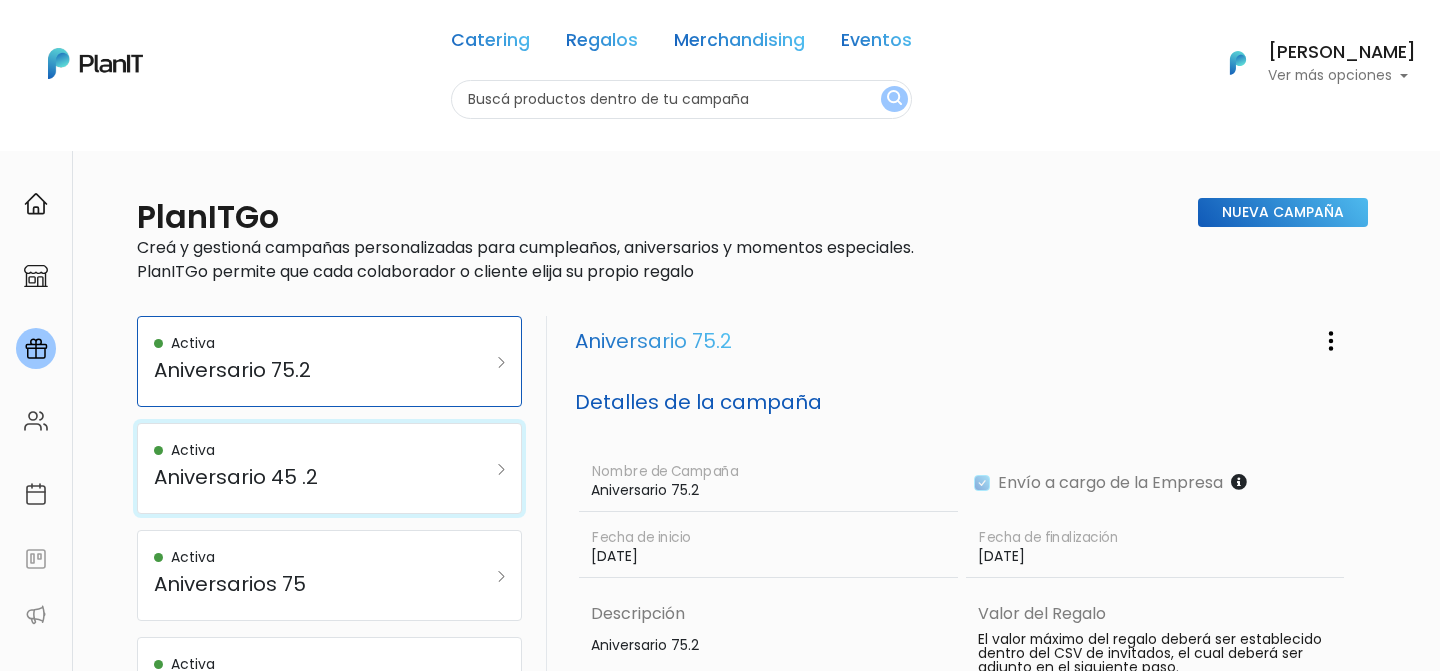 click on "Activa
Aniversario 45 .2" at bounding box center (303, 468) 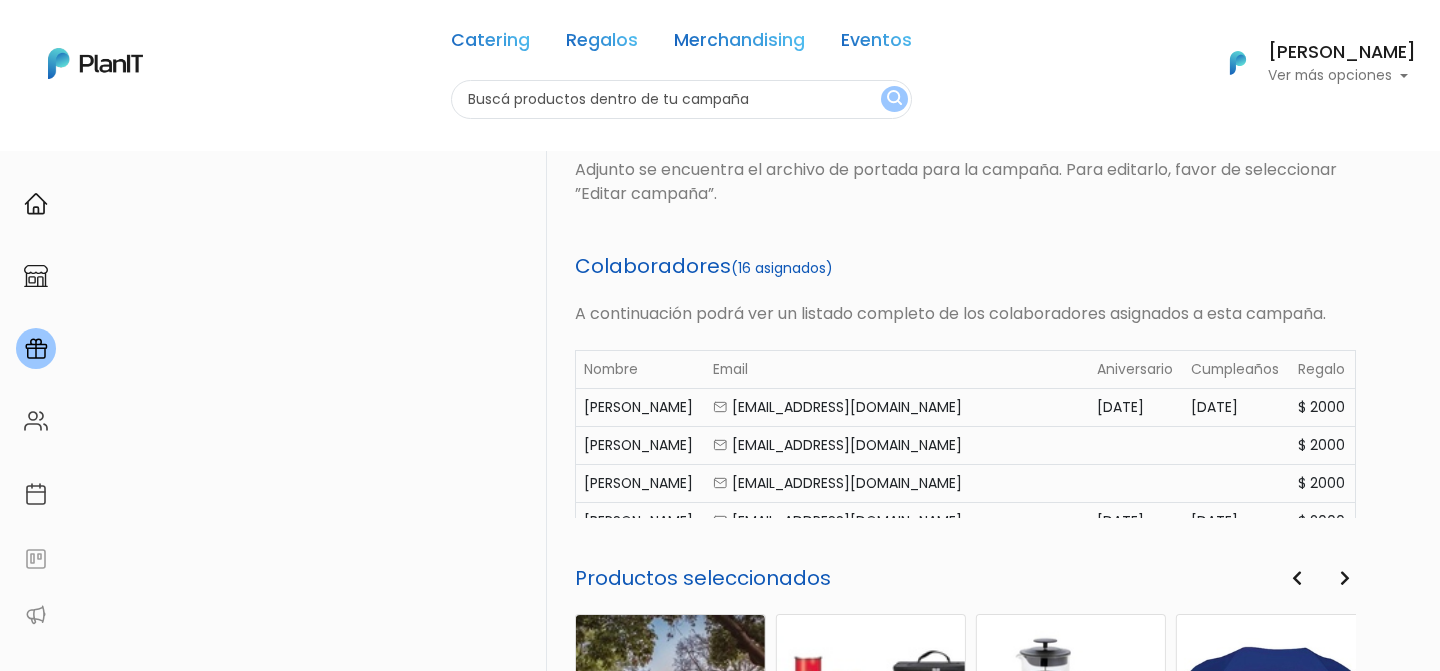 scroll, scrollTop: 782, scrollLeft: 0, axis: vertical 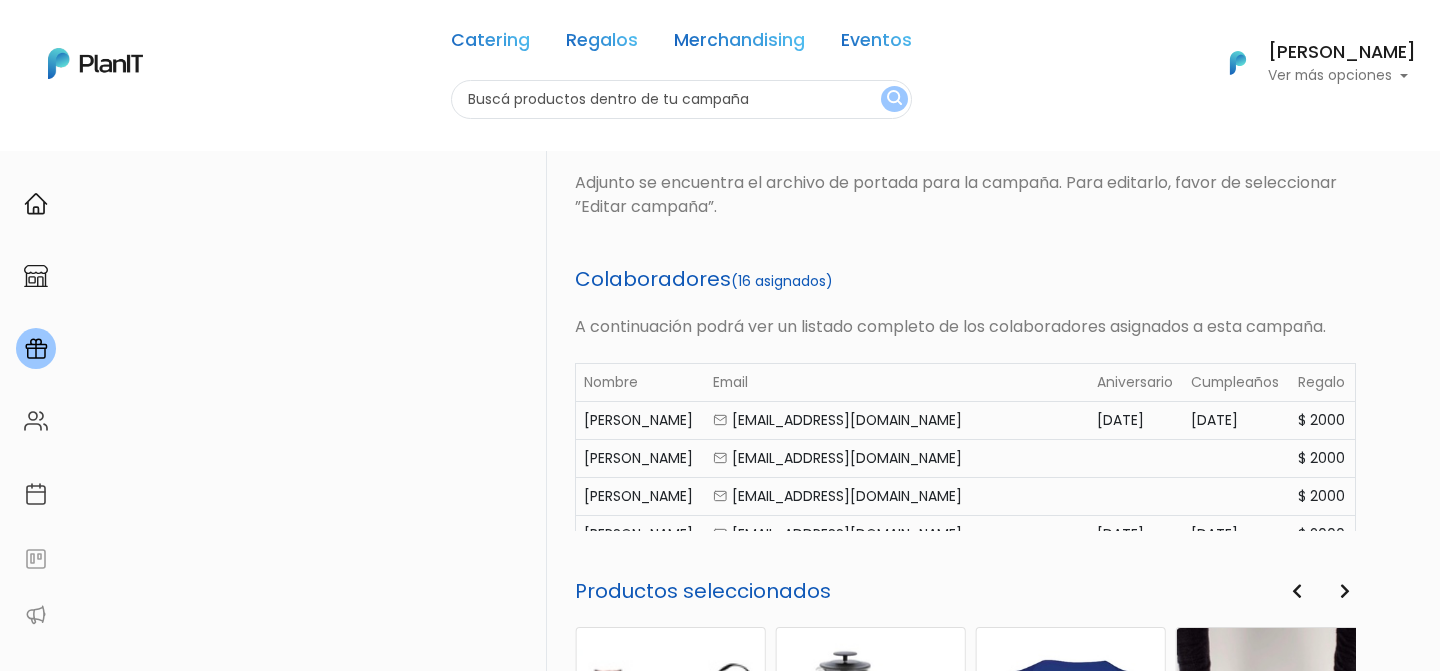 click on "A continuación podrá ver un listado completo de los colaboradores asignados a esta campaña." at bounding box center [965, 327] 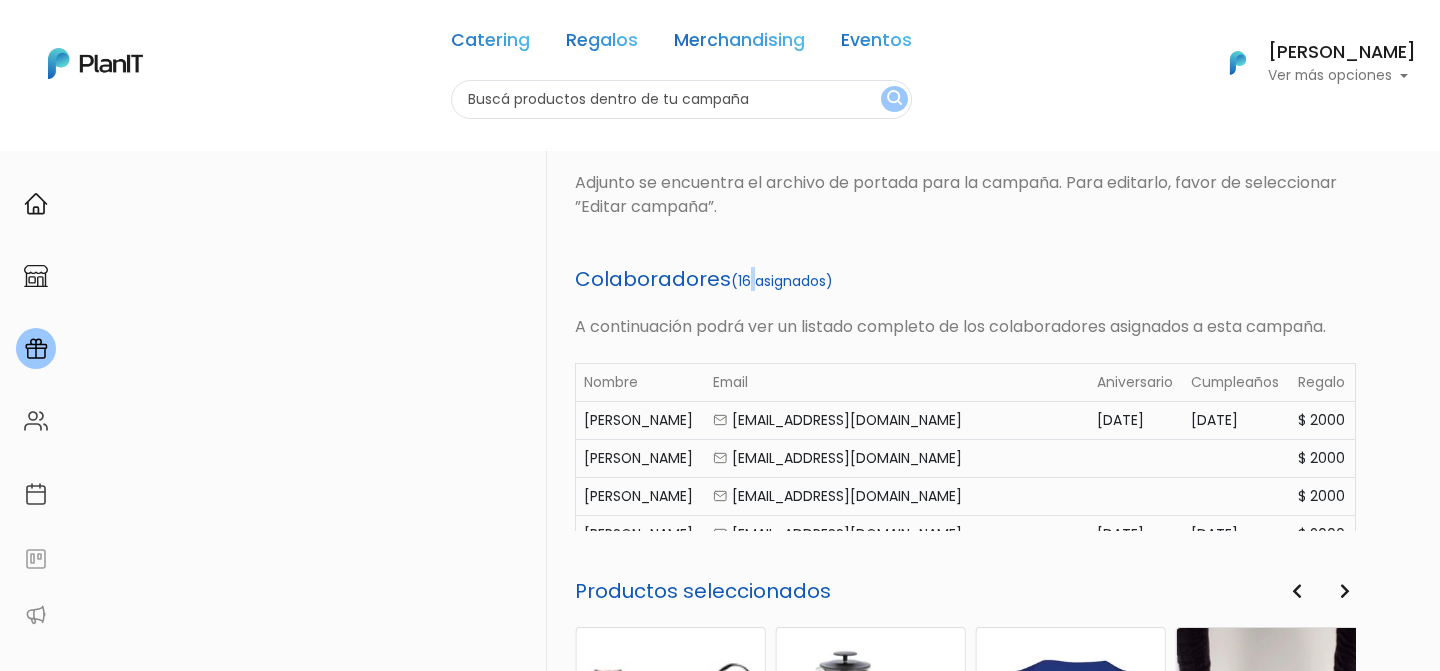 click on "(16 asignados)" at bounding box center [782, 281] 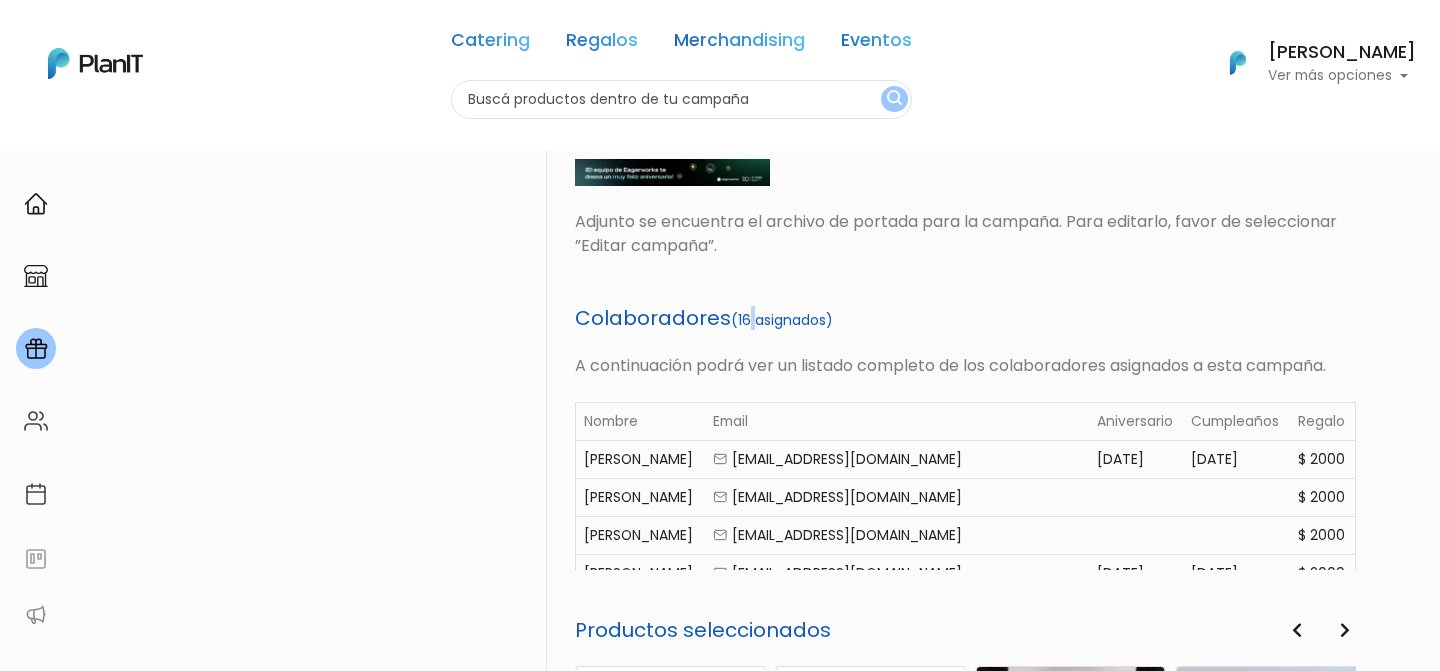 scroll, scrollTop: 742, scrollLeft: 0, axis: vertical 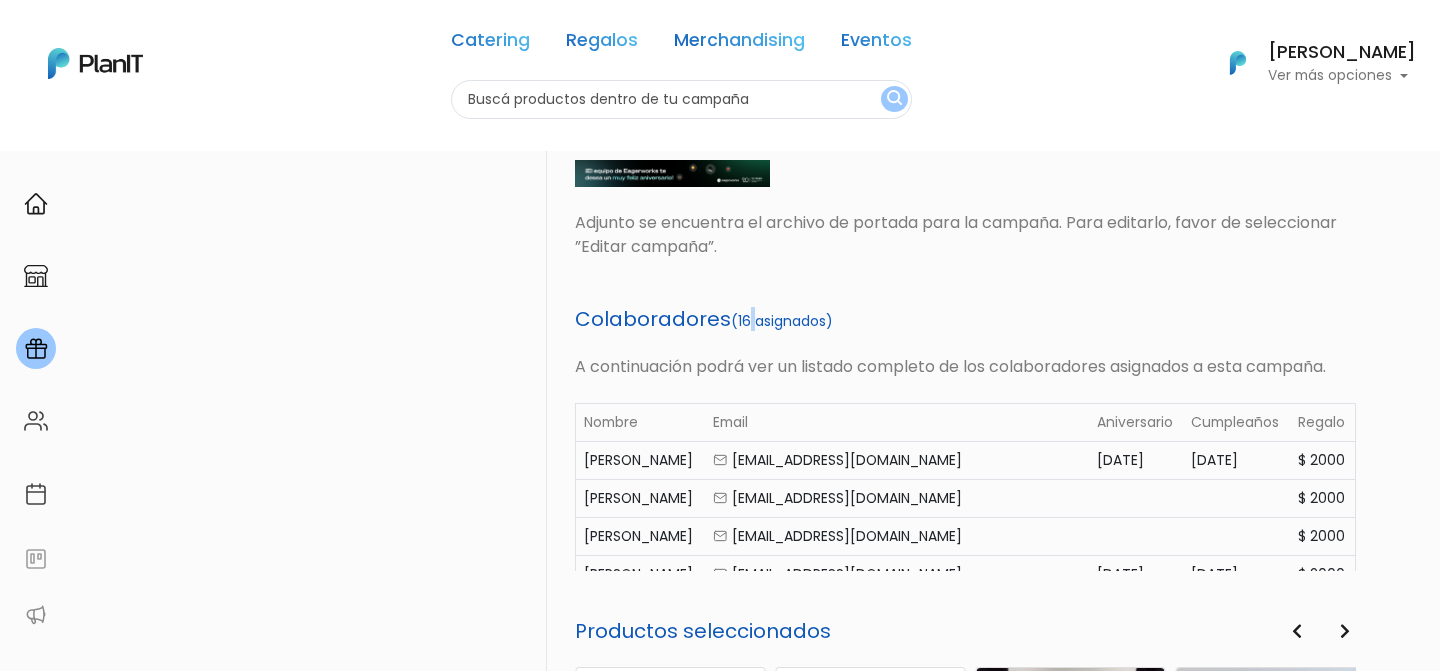 click on "Ver más opciones" at bounding box center (1342, 76) 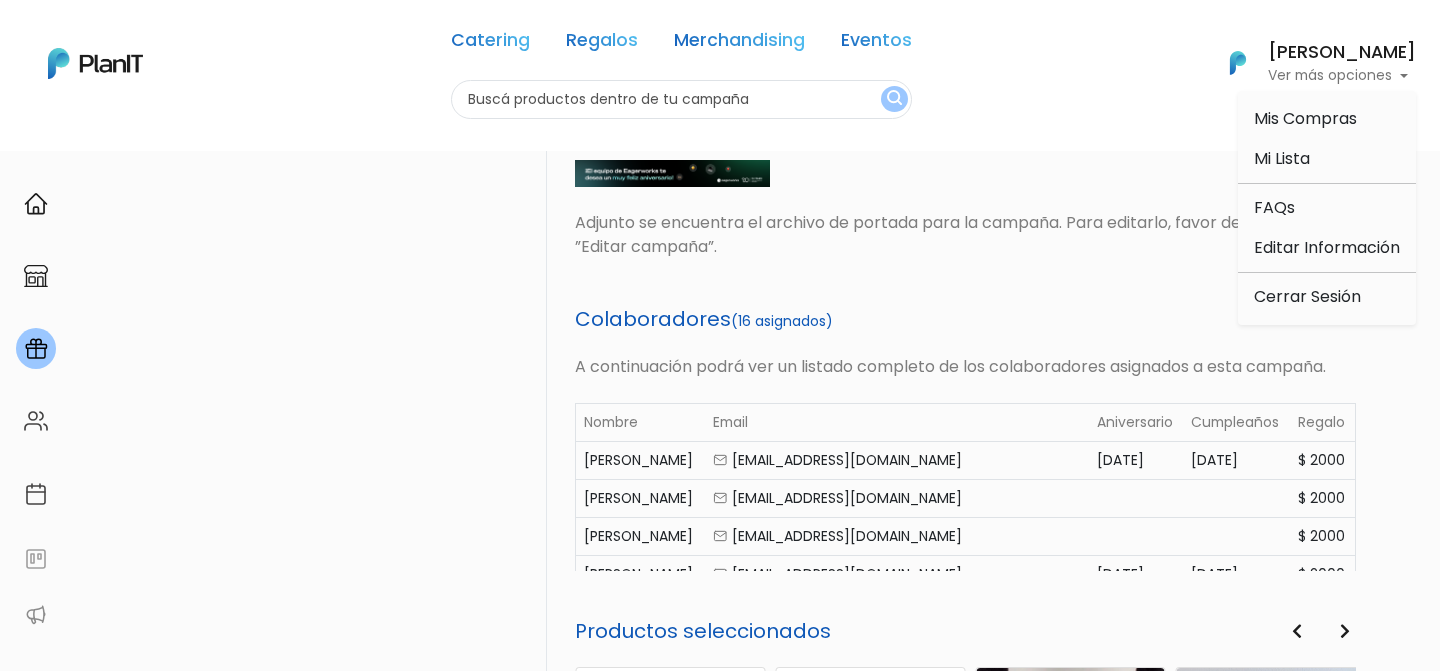 click on "Portada de campaña
Portada Para Escritorio
Portada Para Mobile
Adjunto se encuentra el archivo de portada para la campaña. Para editarlo, favor de seleccionar ”Editar campaña”." at bounding box center [965, 131] 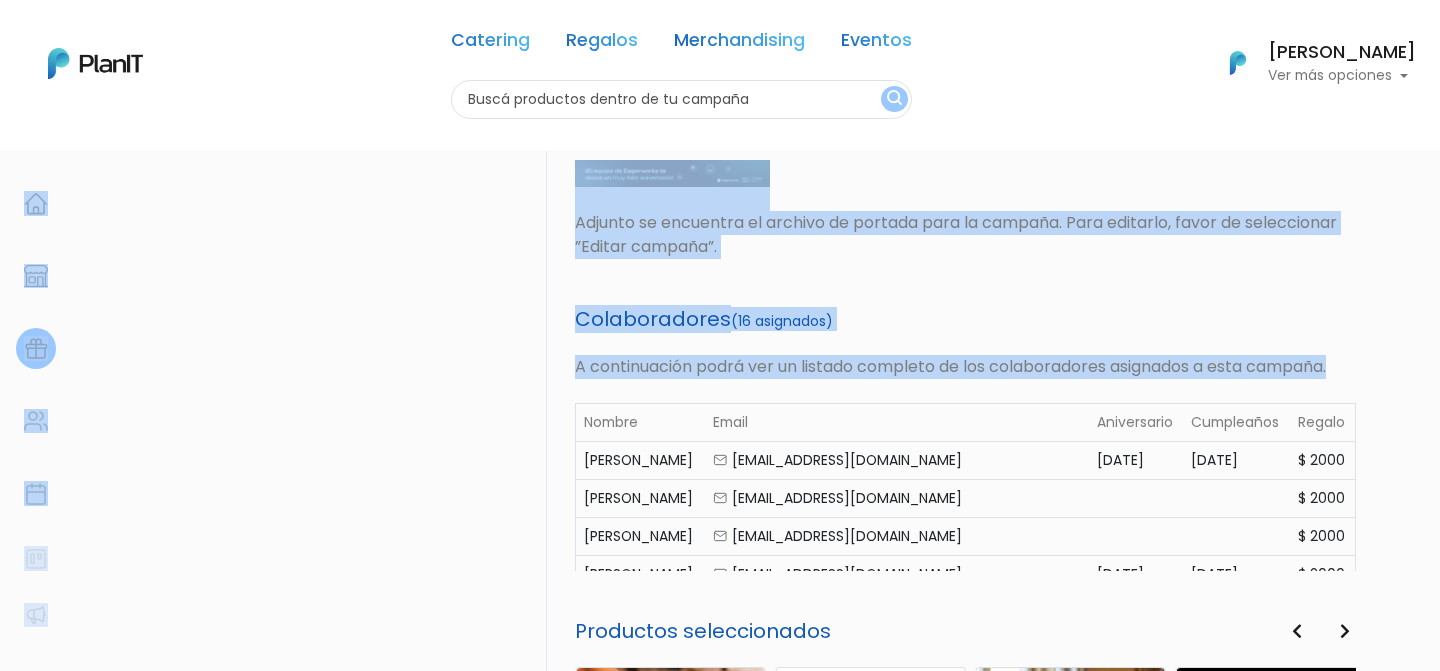 drag, startPoint x: 1419, startPoint y: 396, endPoint x: 1403, endPoint y: 124, distance: 272.47018 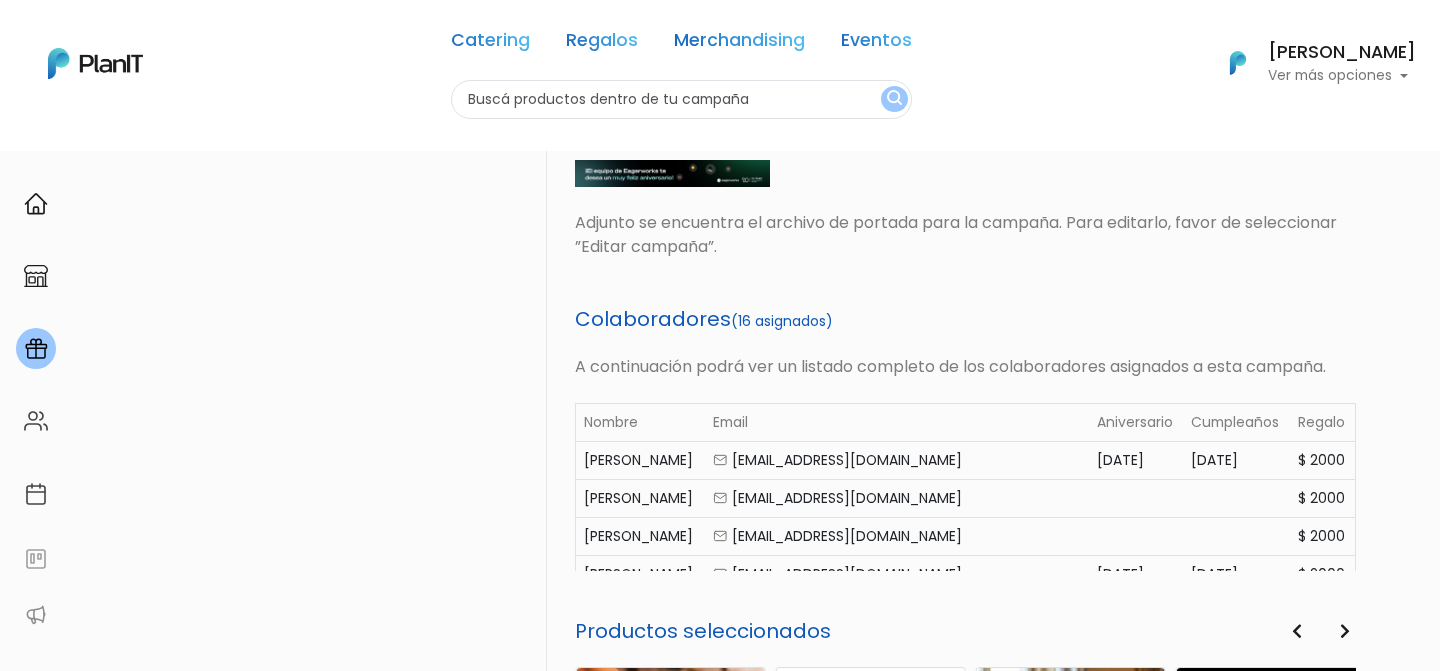click on "Catering
Regalos
Merchandising
Eventos
Catering
Regalos
Merchandising
Eventos
Categoría
Presupuesto
Presupuesto Unitario
El precio promedio unitario es de $1000.
0 : 1000 0 1000 0,1000
Mis Compras
Mi Lista
FAQs
Editar Información
Cerrar Sesión
Ines Oliveira" at bounding box center (720, 75) 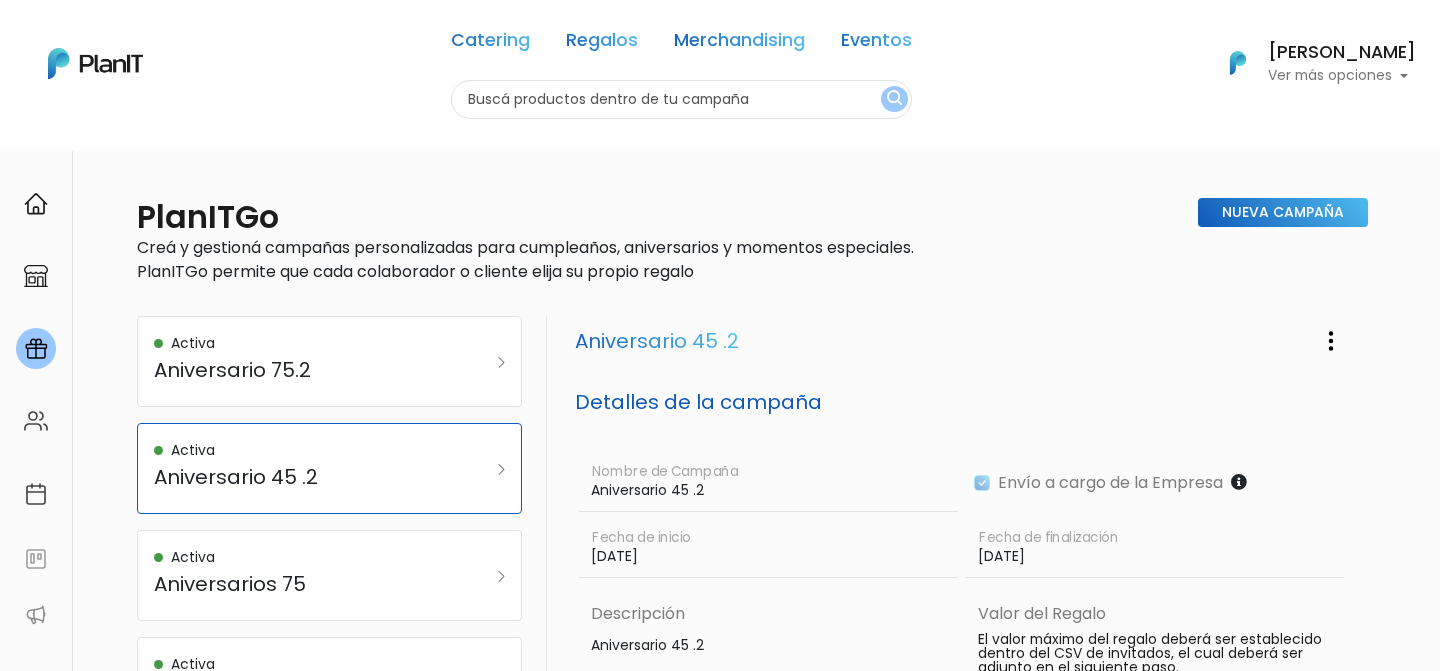 scroll, scrollTop: 0, scrollLeft: 0, axis: both 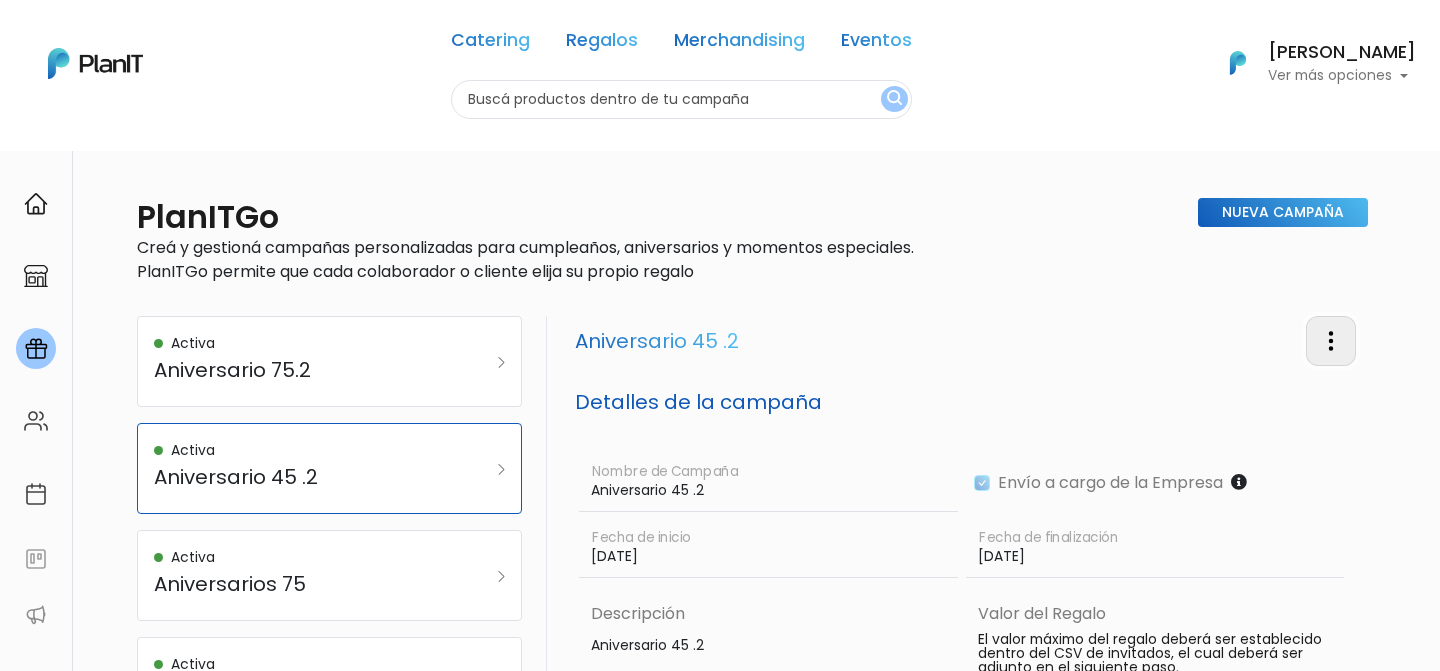 click at bounding box center [1331, 341] 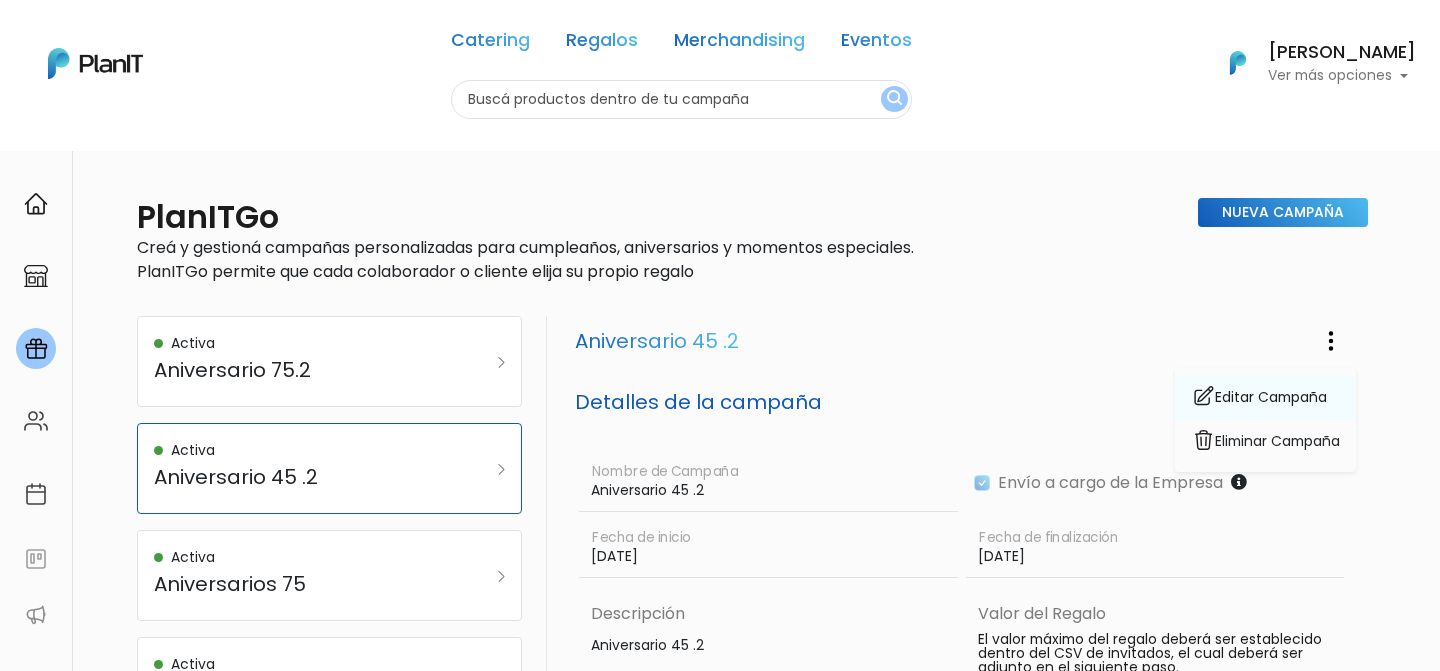 click on "Editar Campaña" at bounding box center [1265, 398] 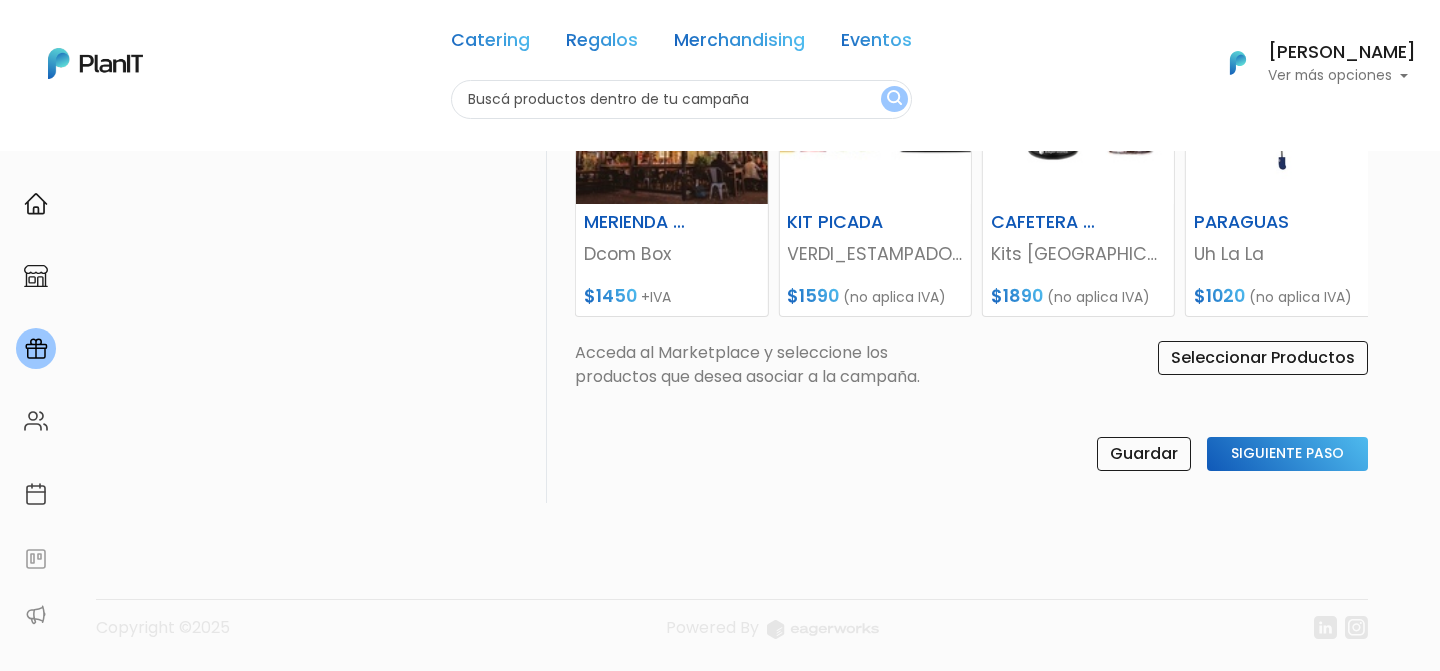 scroll, scrollTop: 1153, scrollLeft: 0, axis: vertical 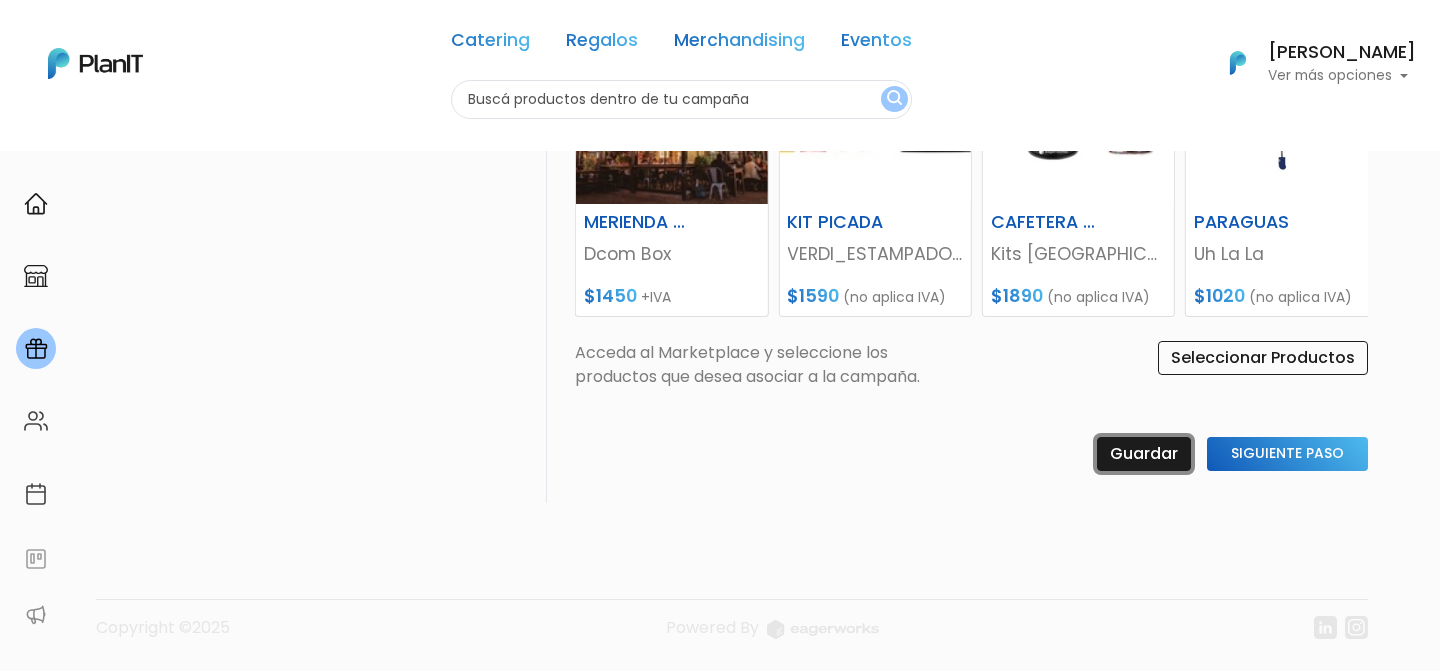 click on "Guardar" at bounding box center (1144, 454) 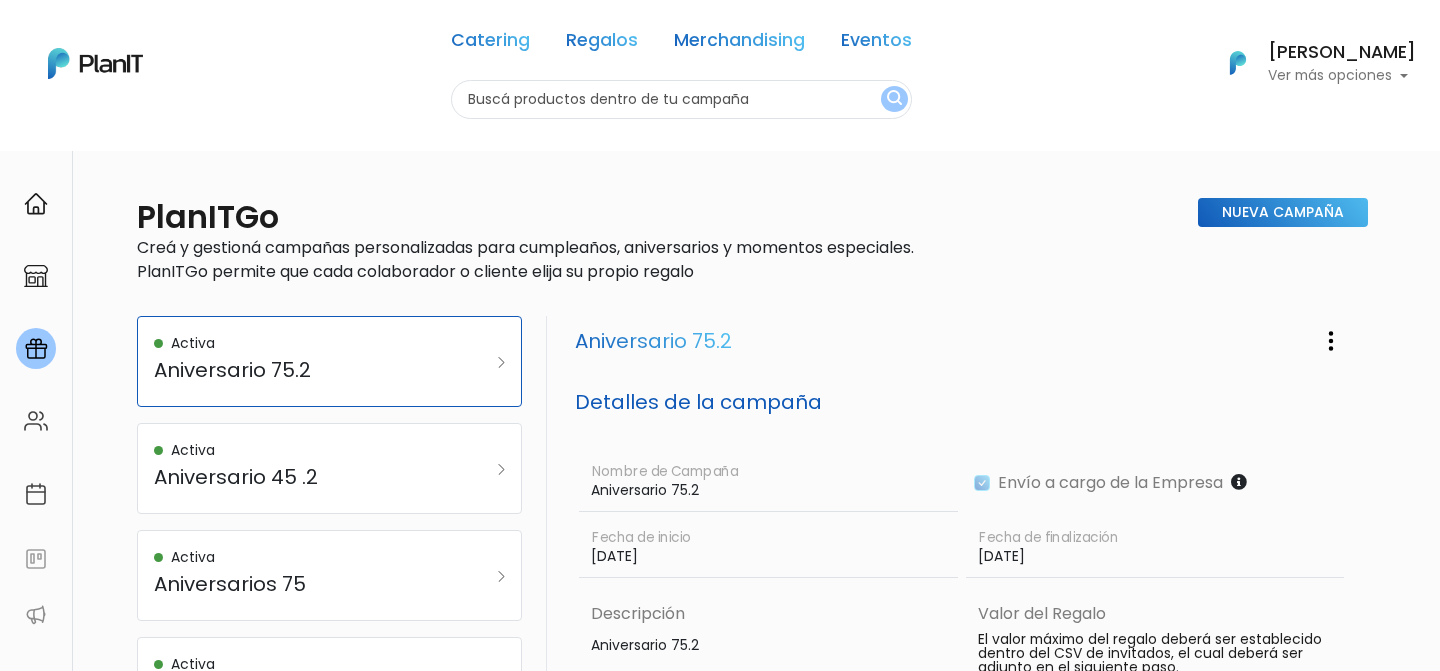 scroll, scrollTop: 39, scrollLeft: 0, axis: vertical 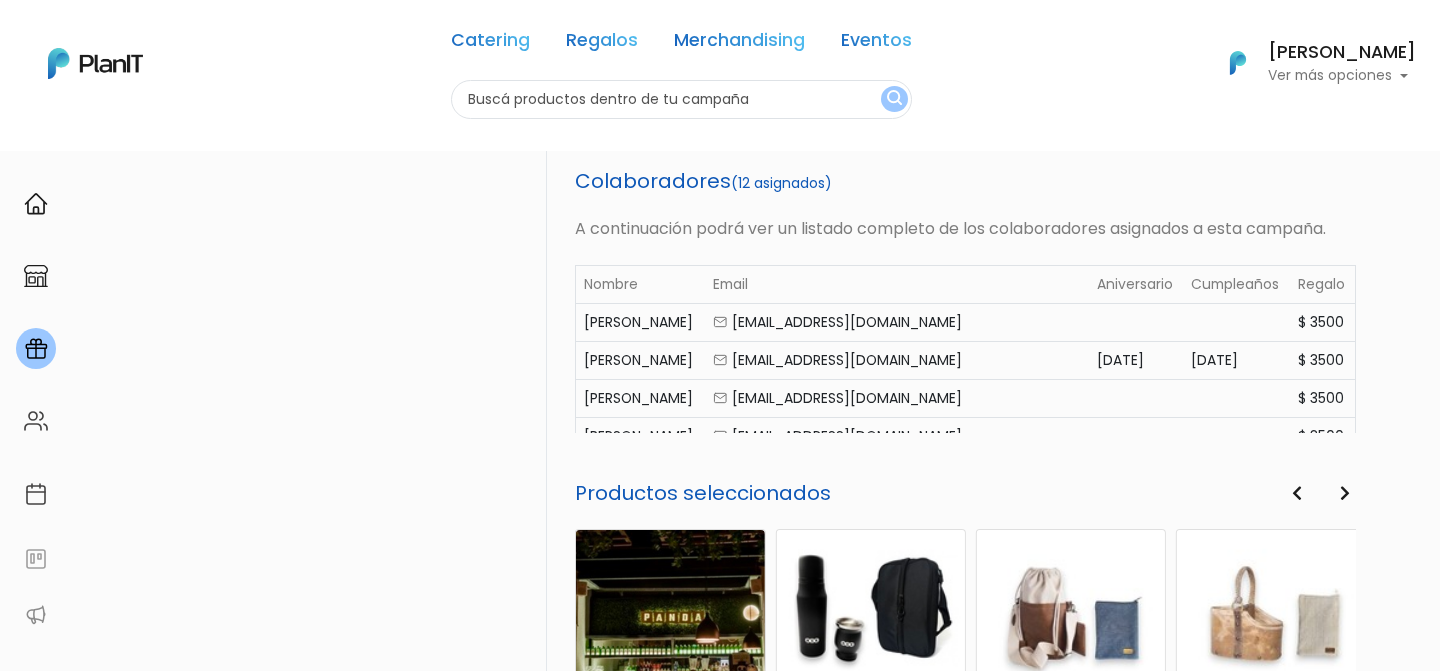 drag, startPoint x: 1415, startPoint y: 319, endPoint x: 1258, endPoint y: 272, distance: 163.88411 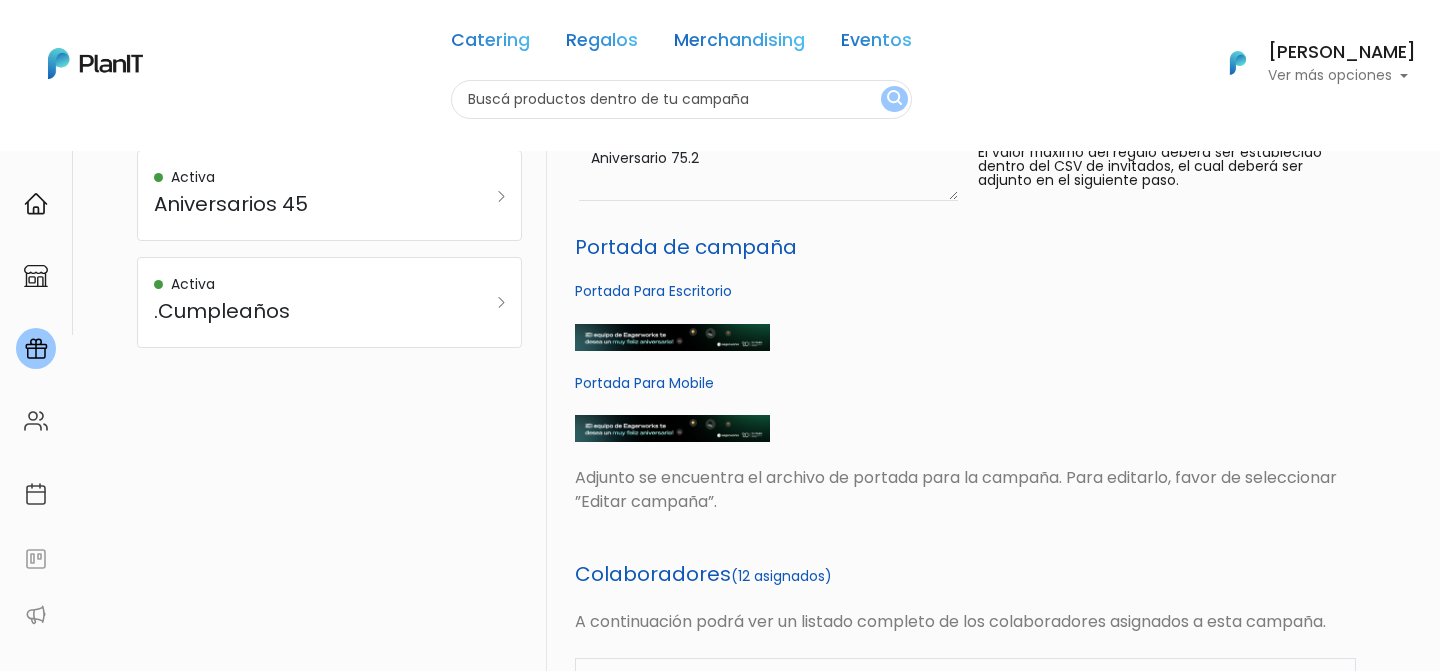scroll, scrollTop: 480, scrollLeft: 0, axis: vertical 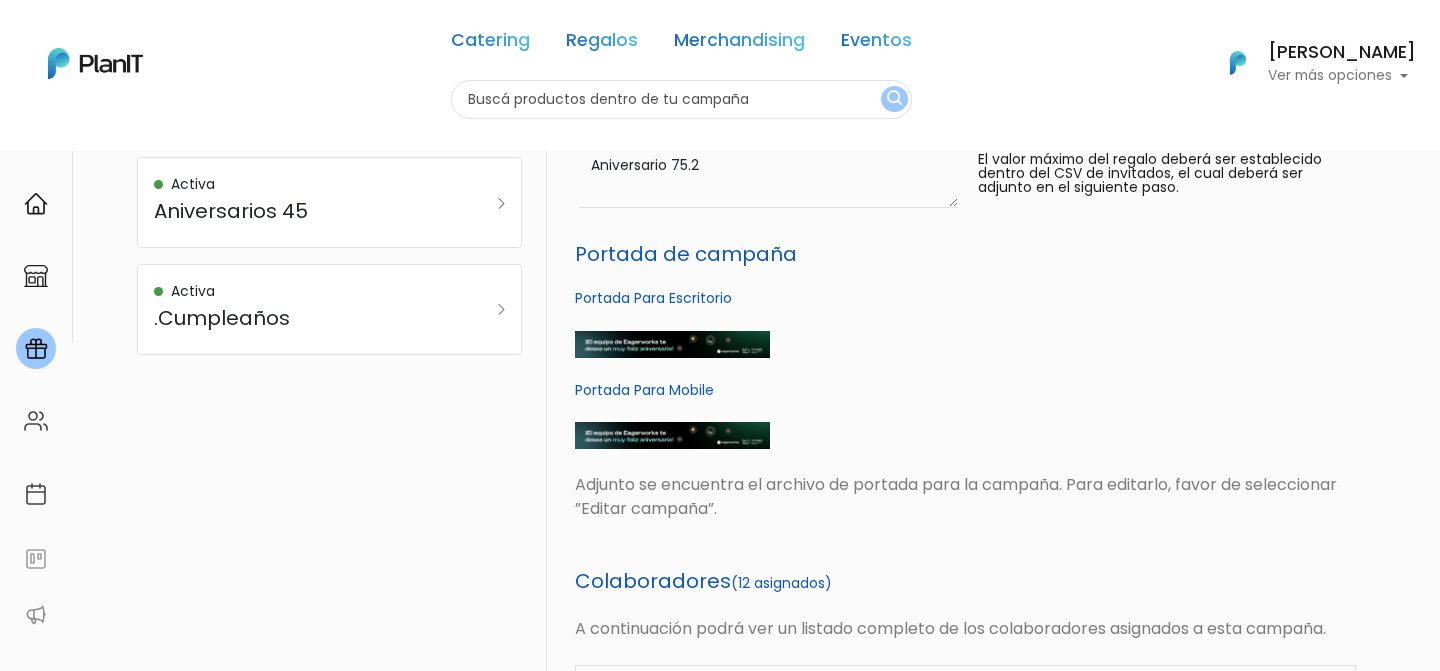 click on "PlanITGo
Creá y gestioná campañas personalizadas para cumpleaños, aniversarios y momentos especiales. PlanITGo permite que cada colaborador o cliente elija su propio regalo
[GEOGRAPHIC_DATA]
Activa
Aniversario 75.2
Activa
Aniversario 45 .2
Activa
Aniversarios 75
Activa
Aniversarios 45
Activa
.Cumpleaños" at bounding box center (720, 561) 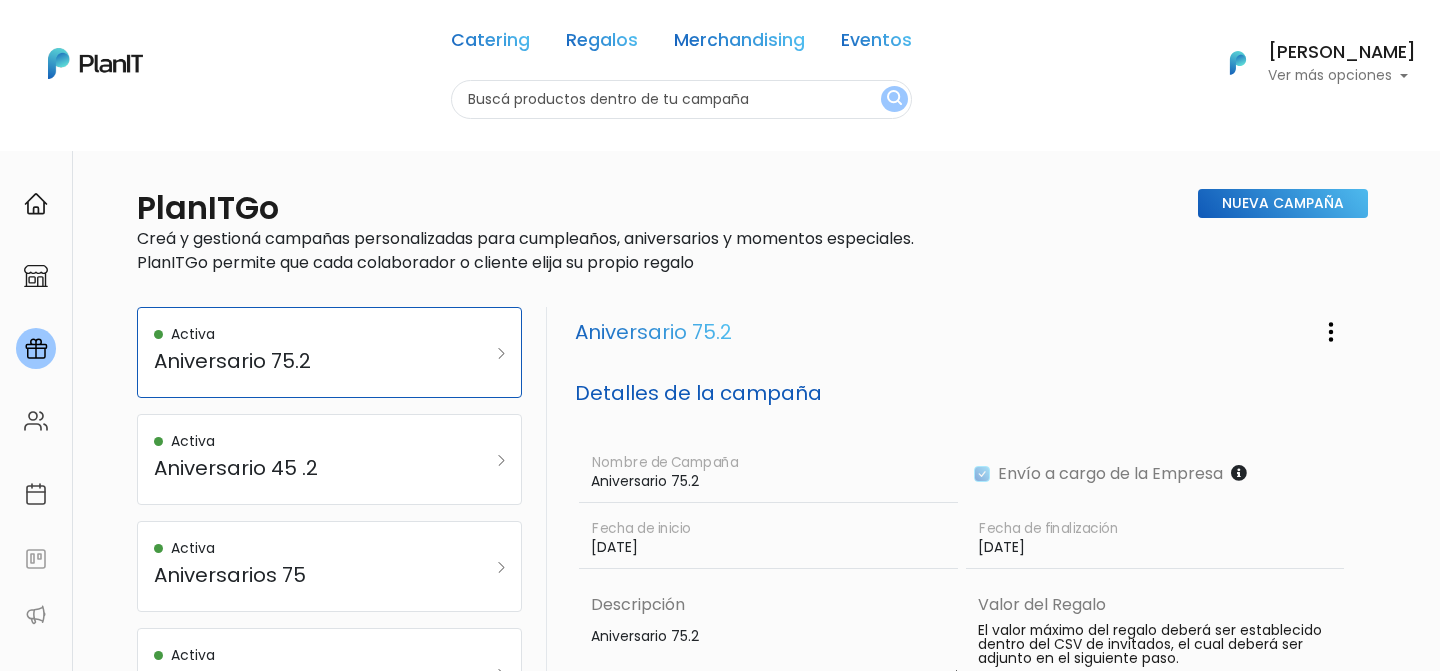 scroll, scrollTop: 0, scrollLeft: 0, axis: both 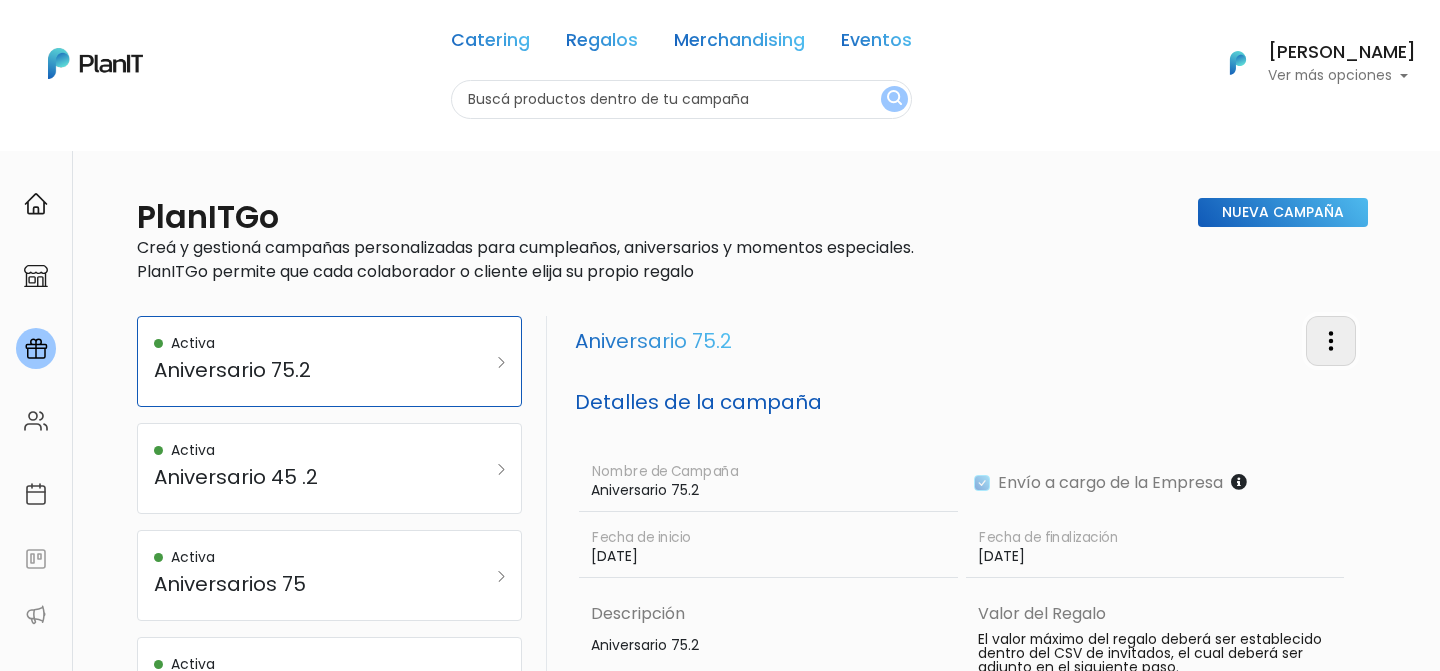 click at bounding box center (1331, 341) 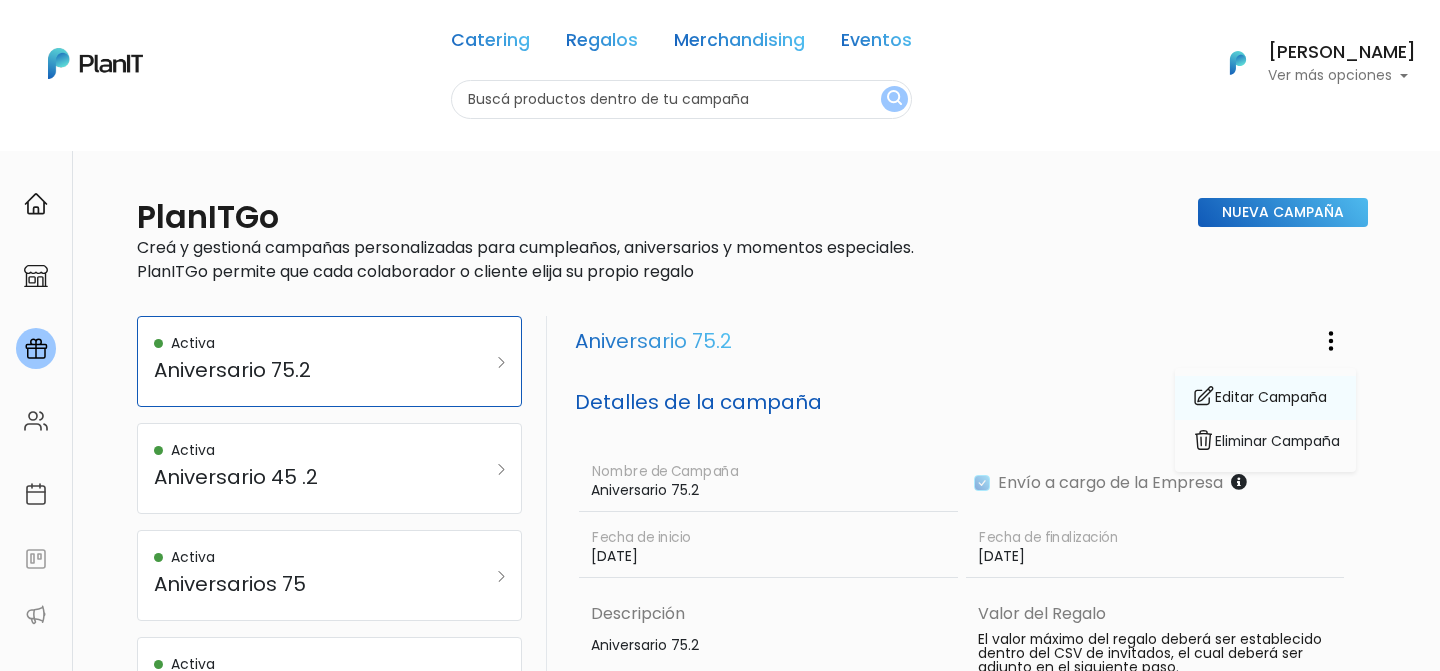 click on "Editar Campaña" at bounding box center [1265, 398] 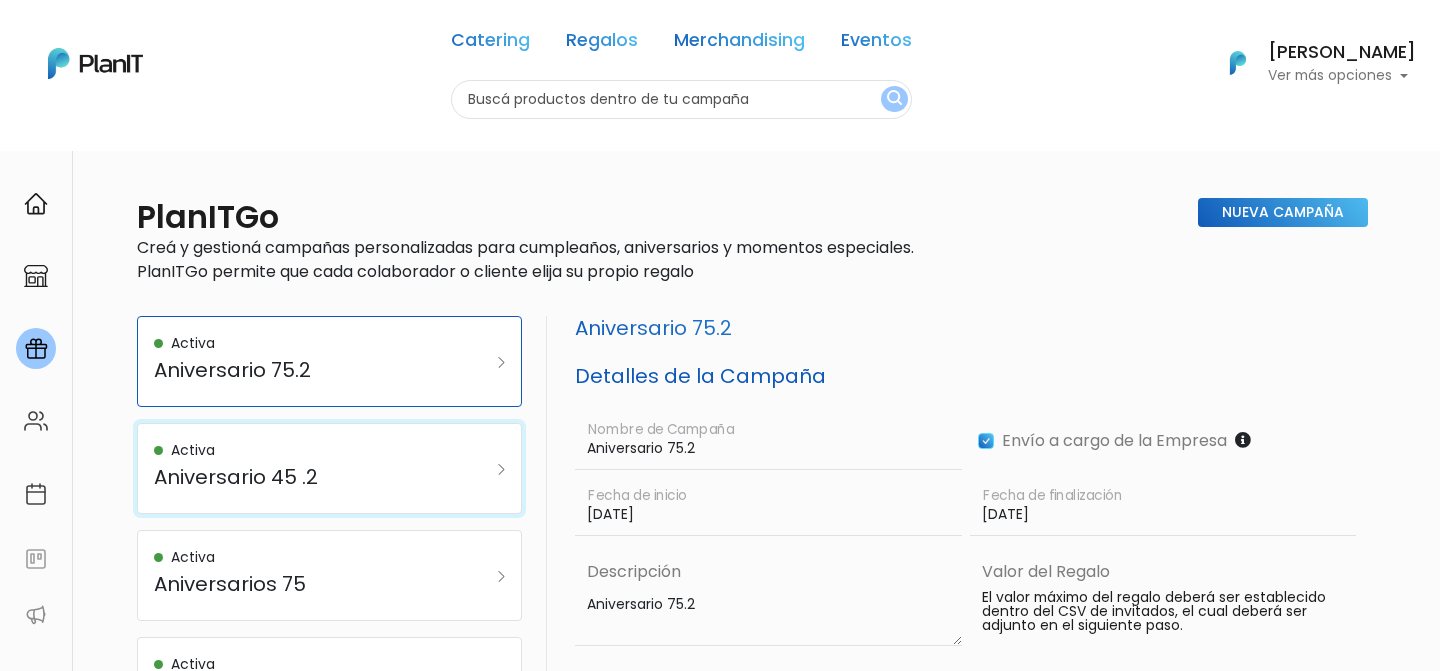 click on "Activa
Aniversario 45 .2" at bounding box center (329, 468) 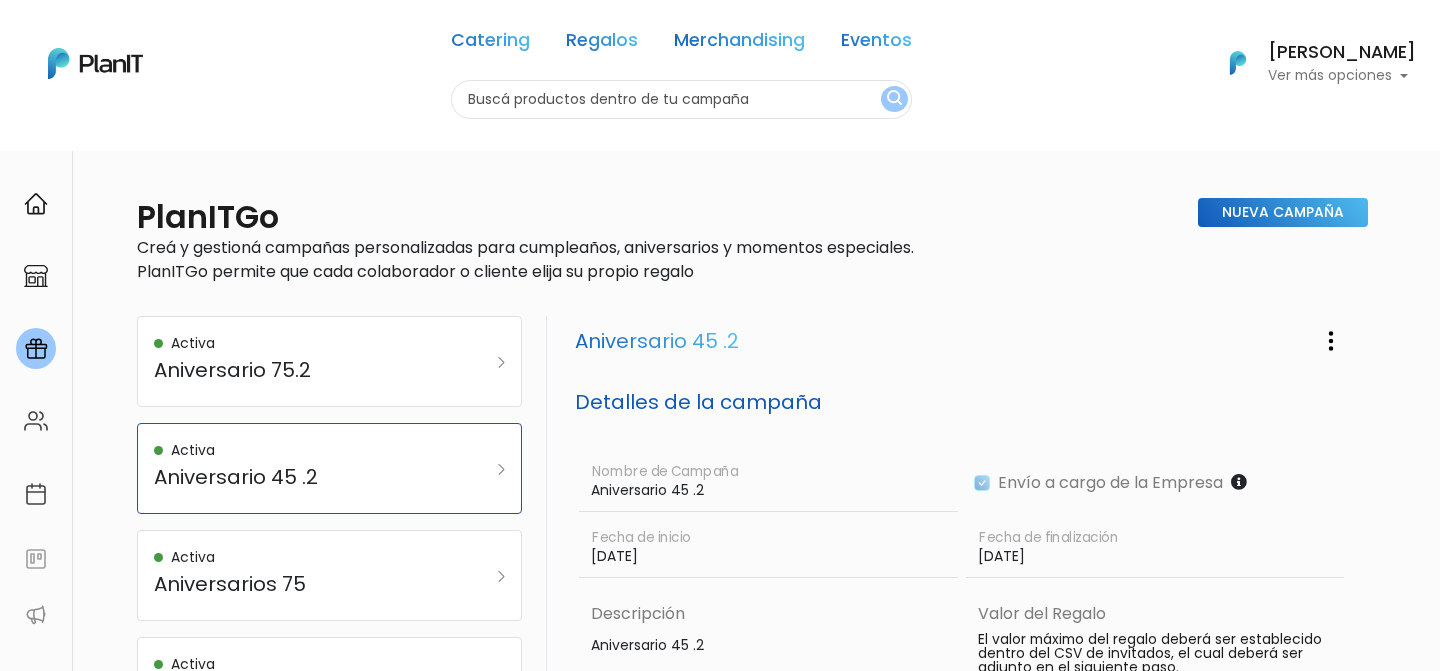 click on "PlanITGo
Creá y gestioná campañas personalizadas para cumpleaños, aniversarios y momentos especiales. PlanITGo permite que cada colaborador o cliente elija su propio regalo" at bounding box center [547, 249] 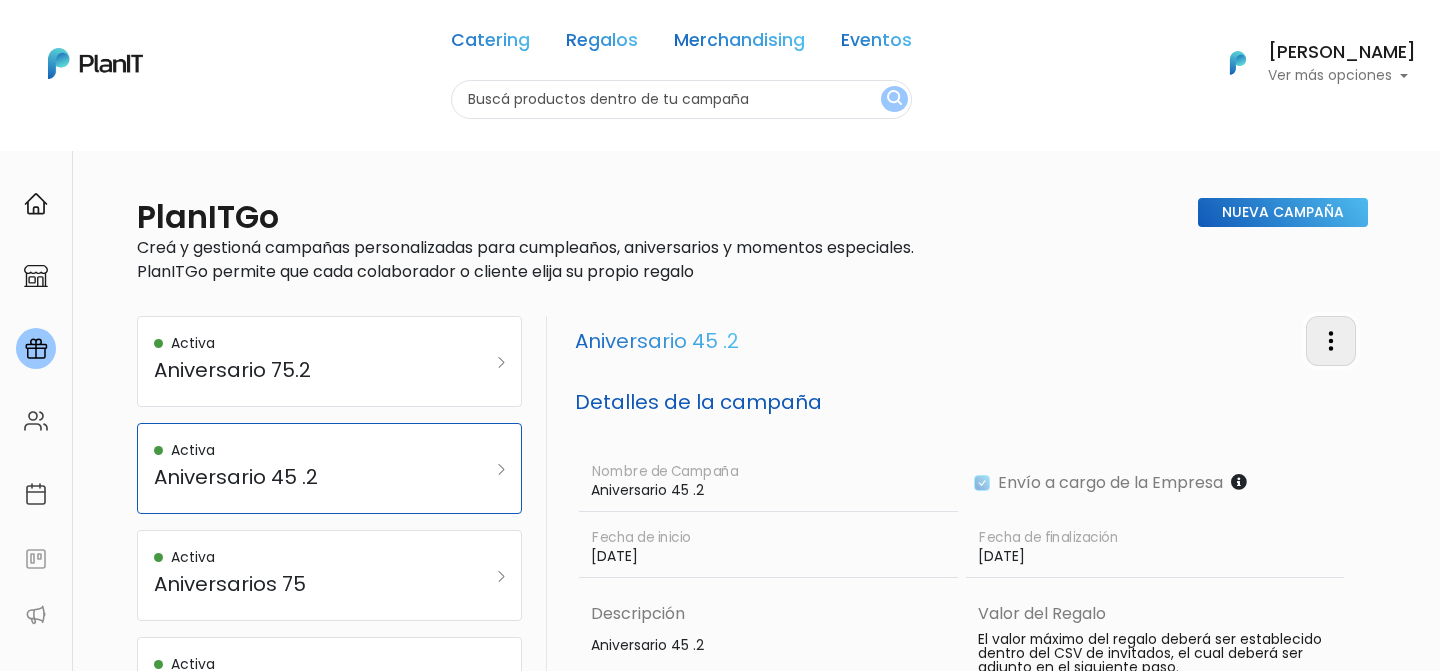 click at bounding box center [1331, 340] 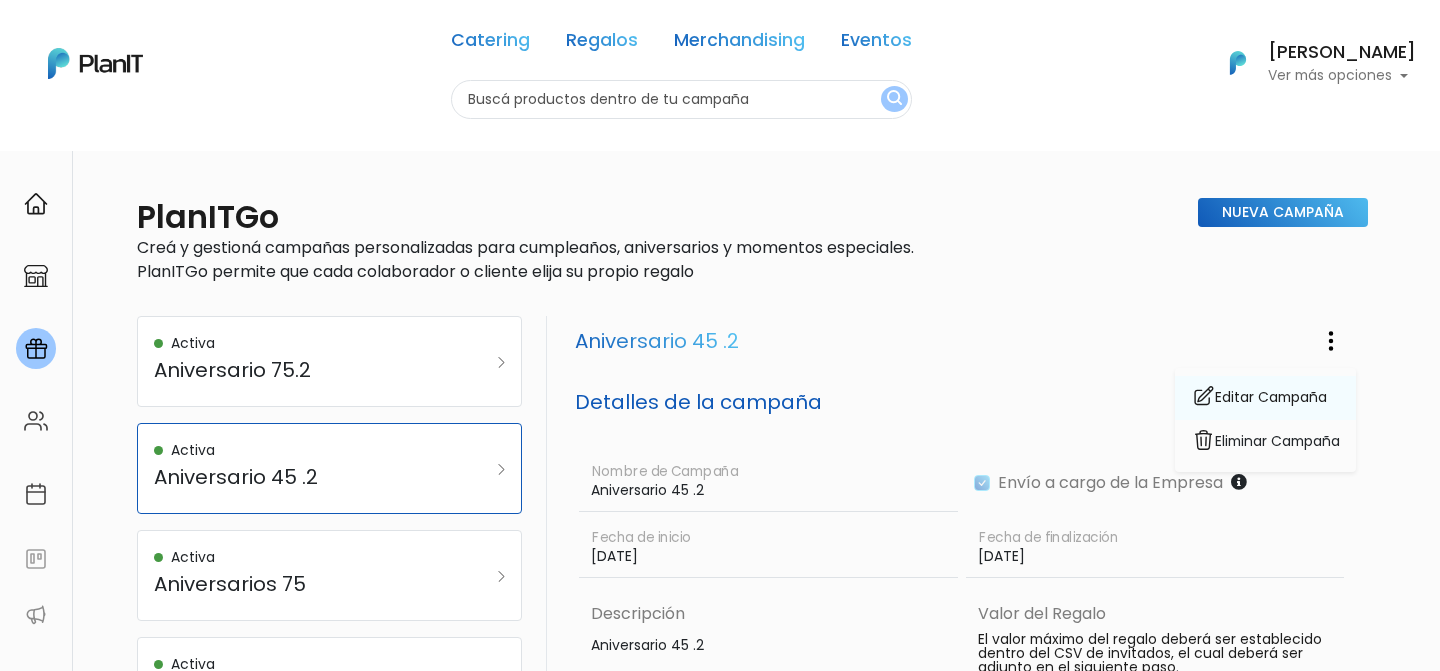 click on "Editar Campaña" at bounding box center (1265, 398) 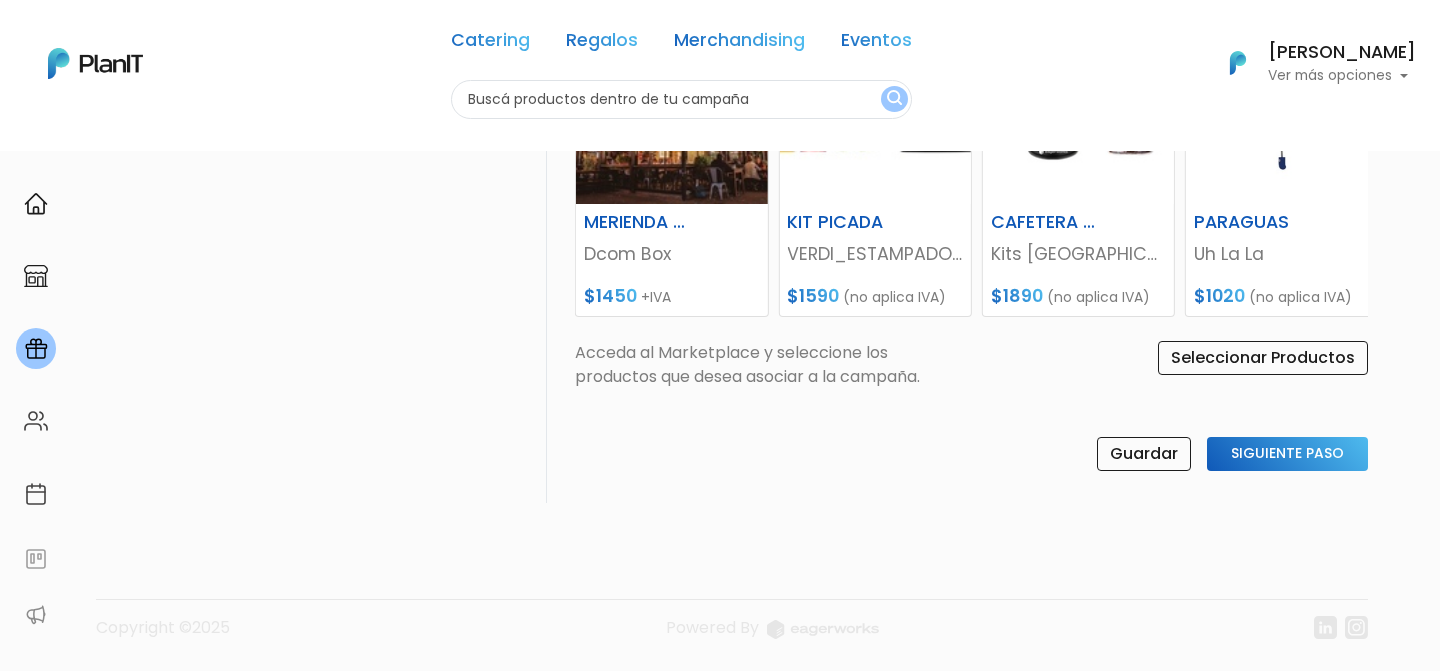 scroll, scrollTop: 1113, scrollLeft: 0, axis: vertical 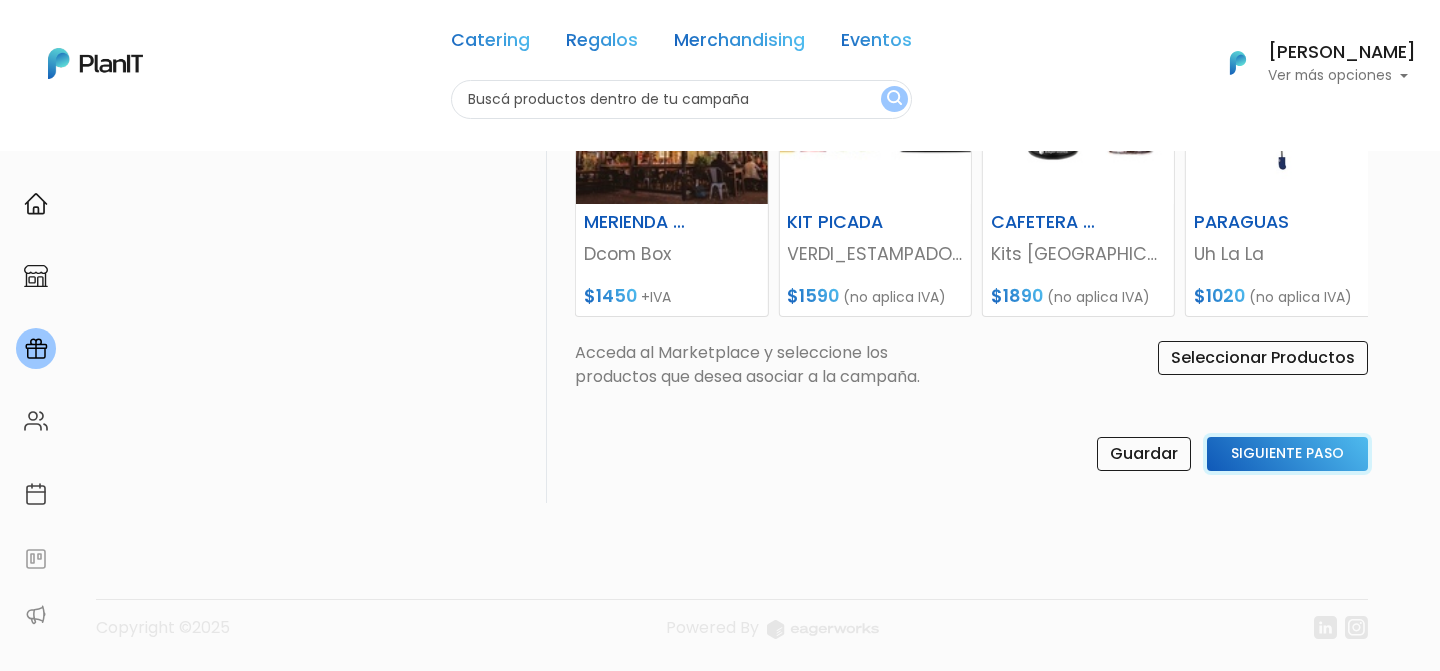 click on "Siguiente Paso" at bounding box center [1287, 454] 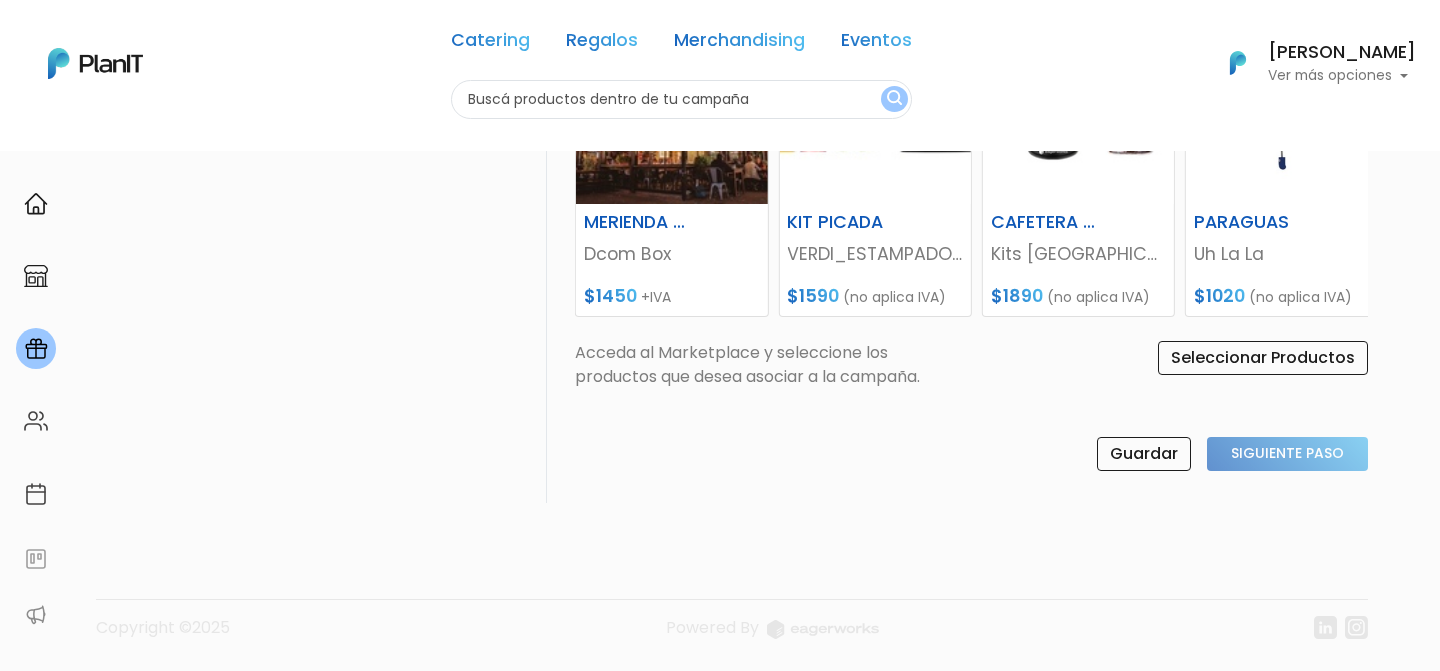 select on "aniversary_date" 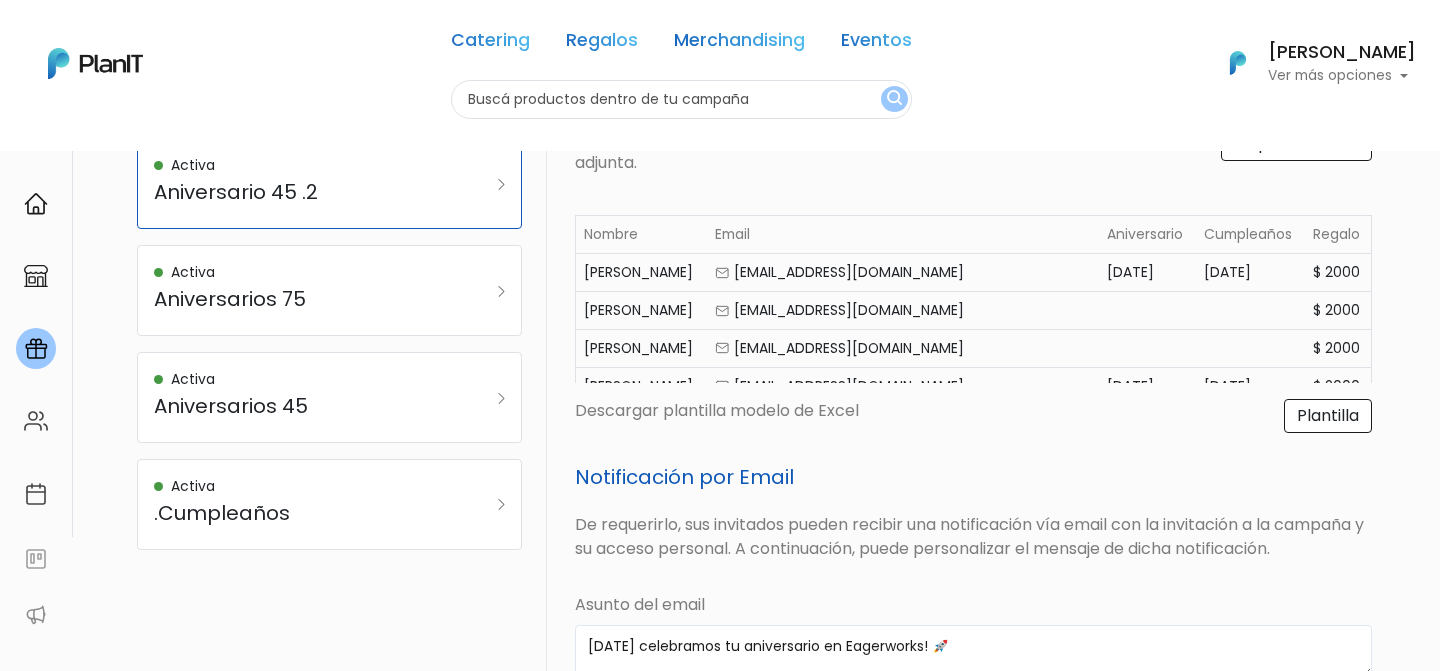 scroll, scrollTop: 282, scrollLeft: 0, axis: vertical 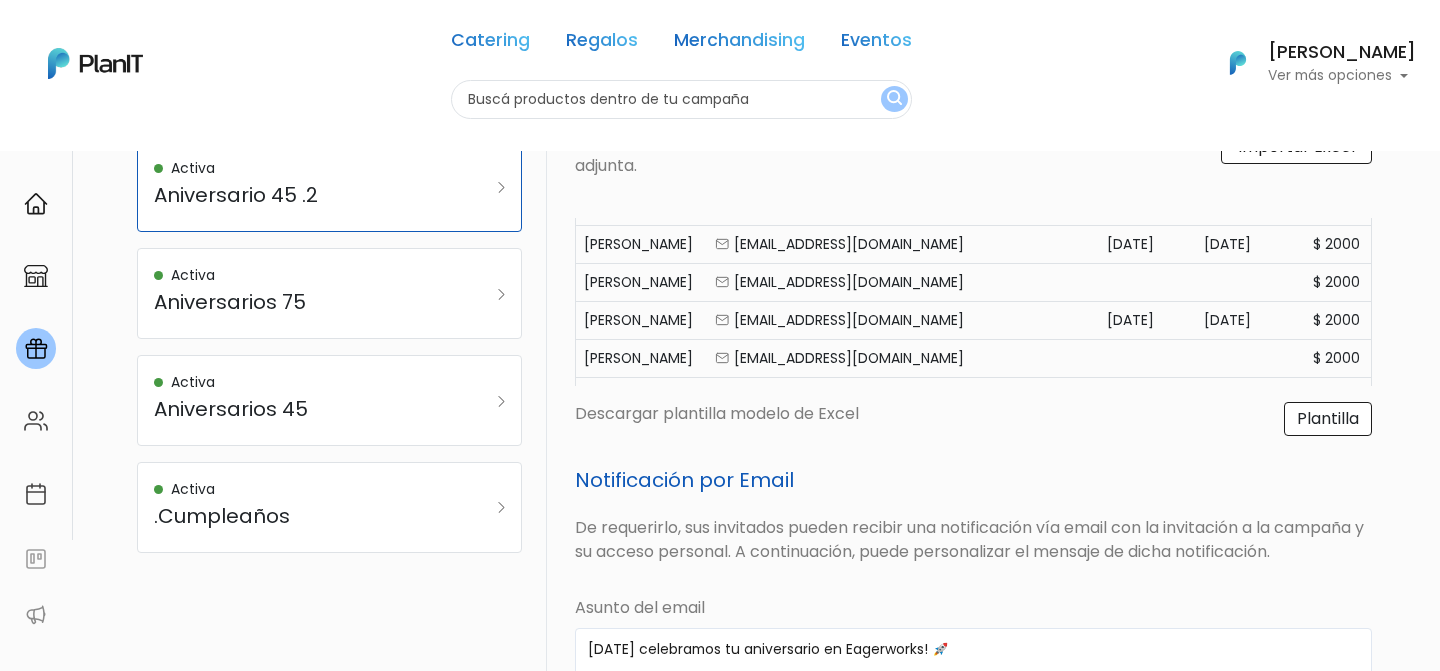 drag, startPoint x: 1300, startPoint y: 301, endPoint x: 1313, endPoint y: 393, distance: 92.91394 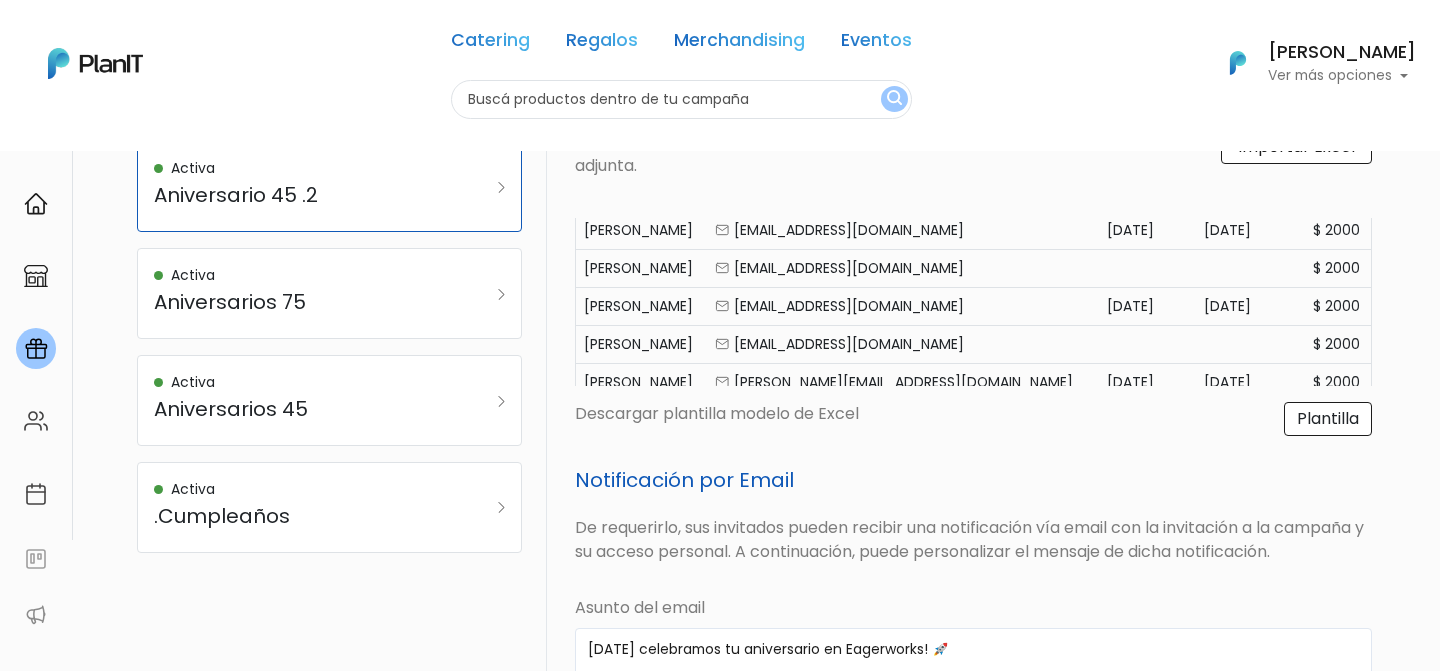 click on "$ 2000" at bounding box center (1338, 344) 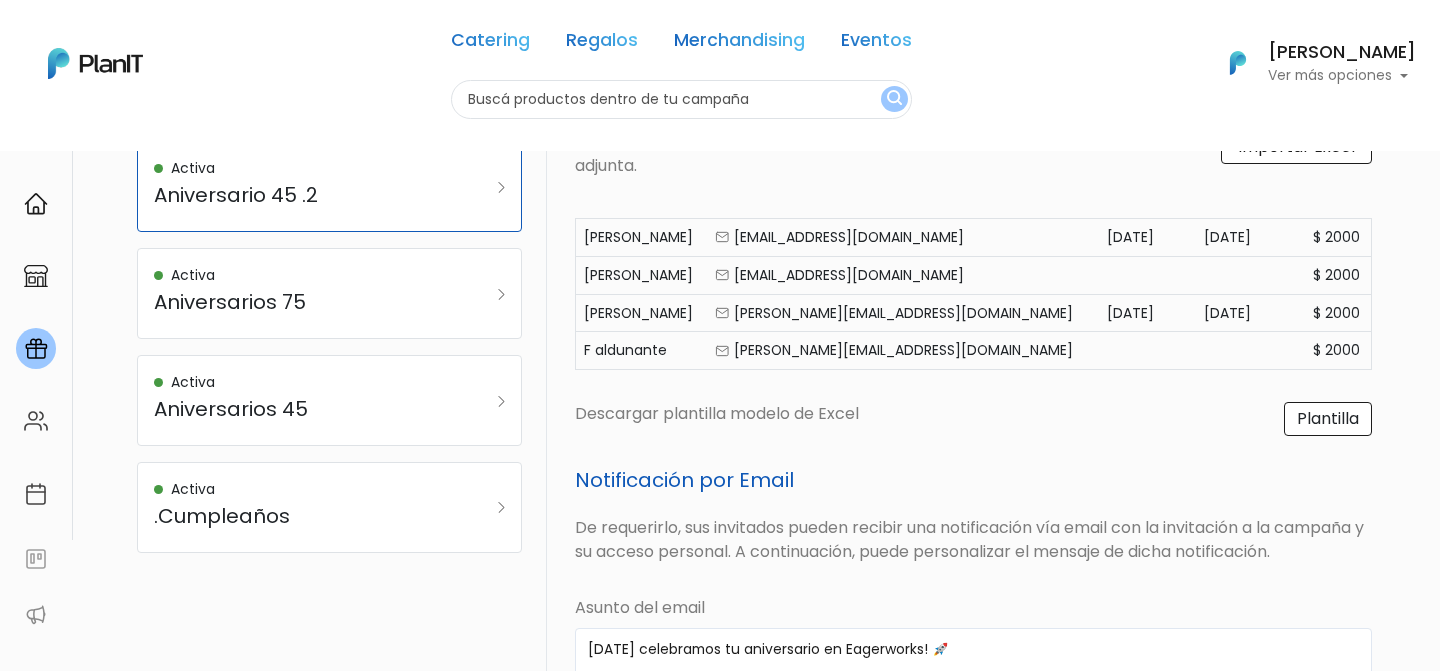 drag, startPoint x: 1334, startPoint y: 332, endPoint x: 1336, endPoint y: 413, distance: 81.02469 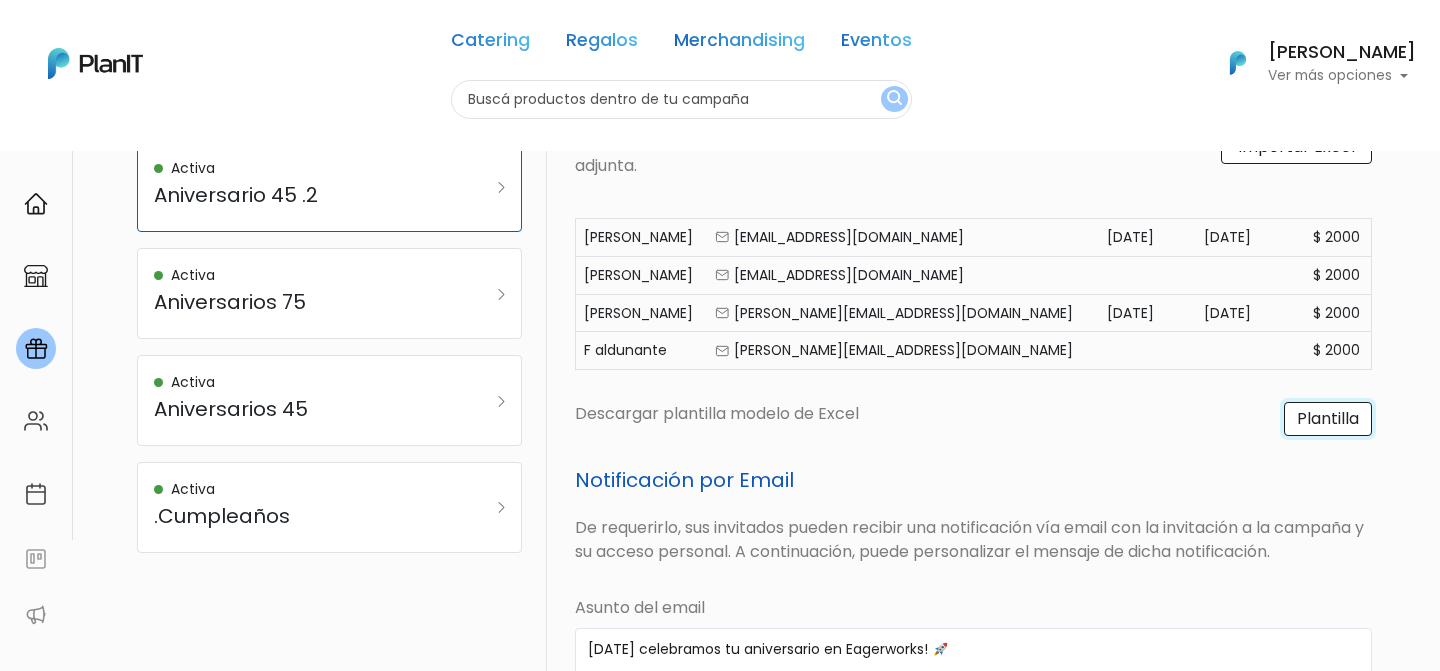 click on "Plantilla" at bounding box center (1328, 419) 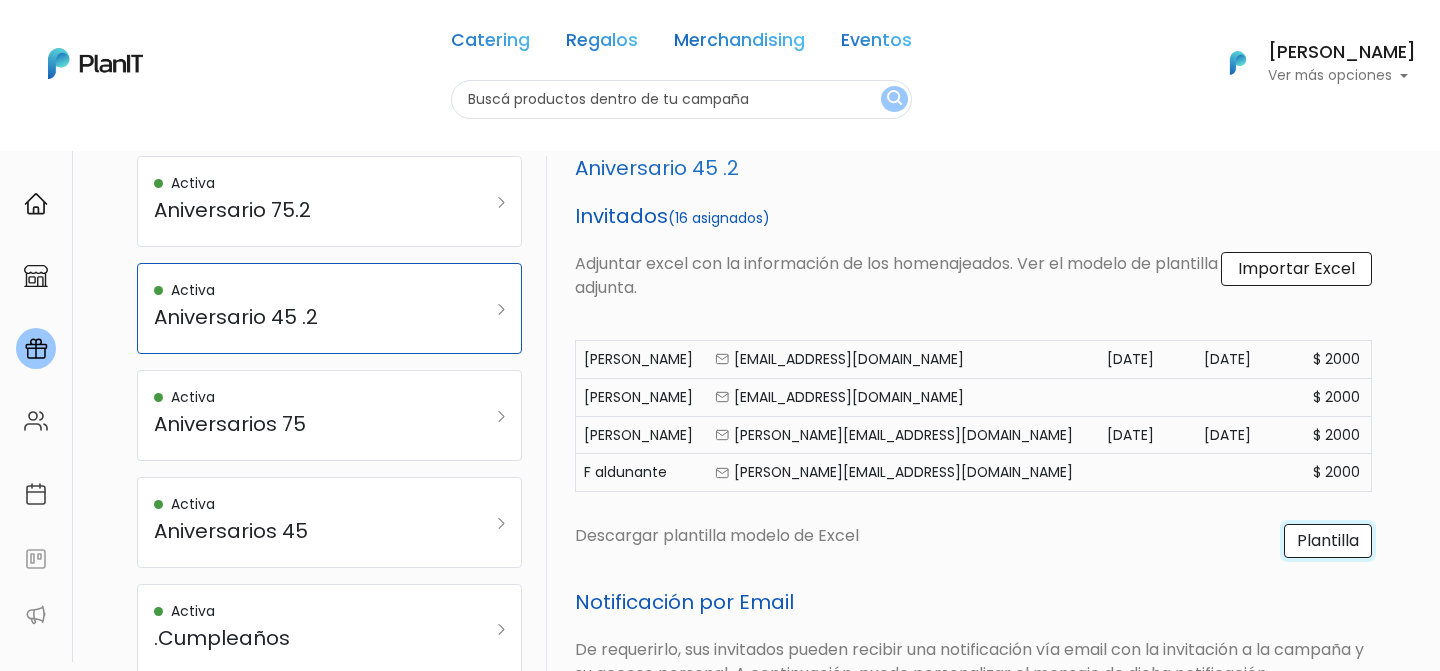 scroll, scrollTop: 122, scrollLeft: 0, axis: vertical 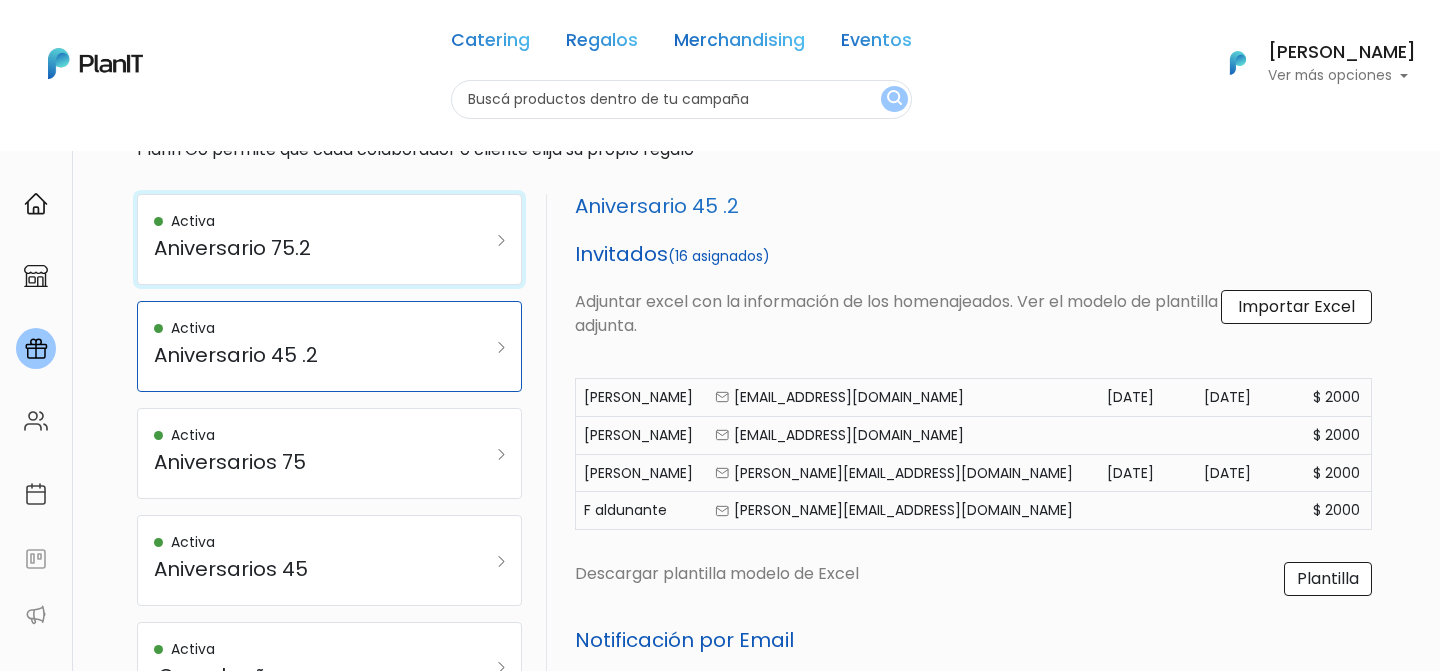 click on "Aniversario 75.2" at bounding box center [303, 248] 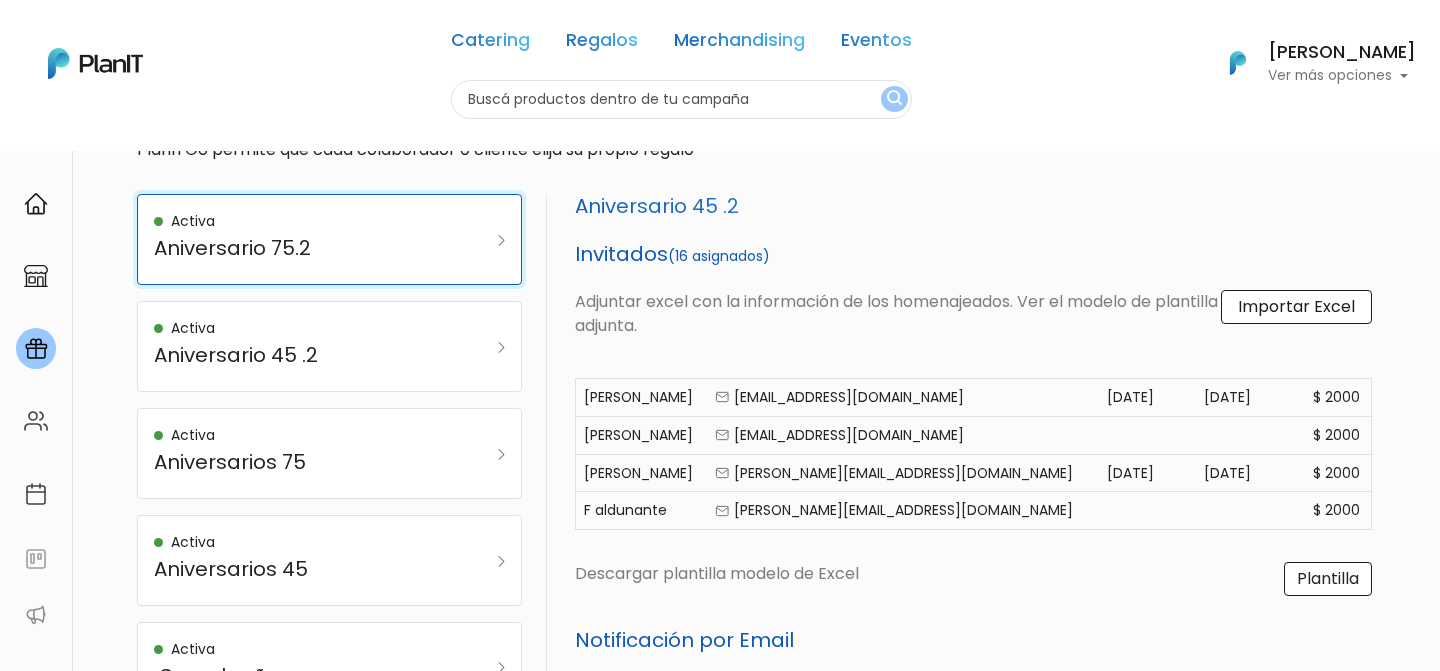 click on "Aniversario 75.2" at bounding box center [303, 248] 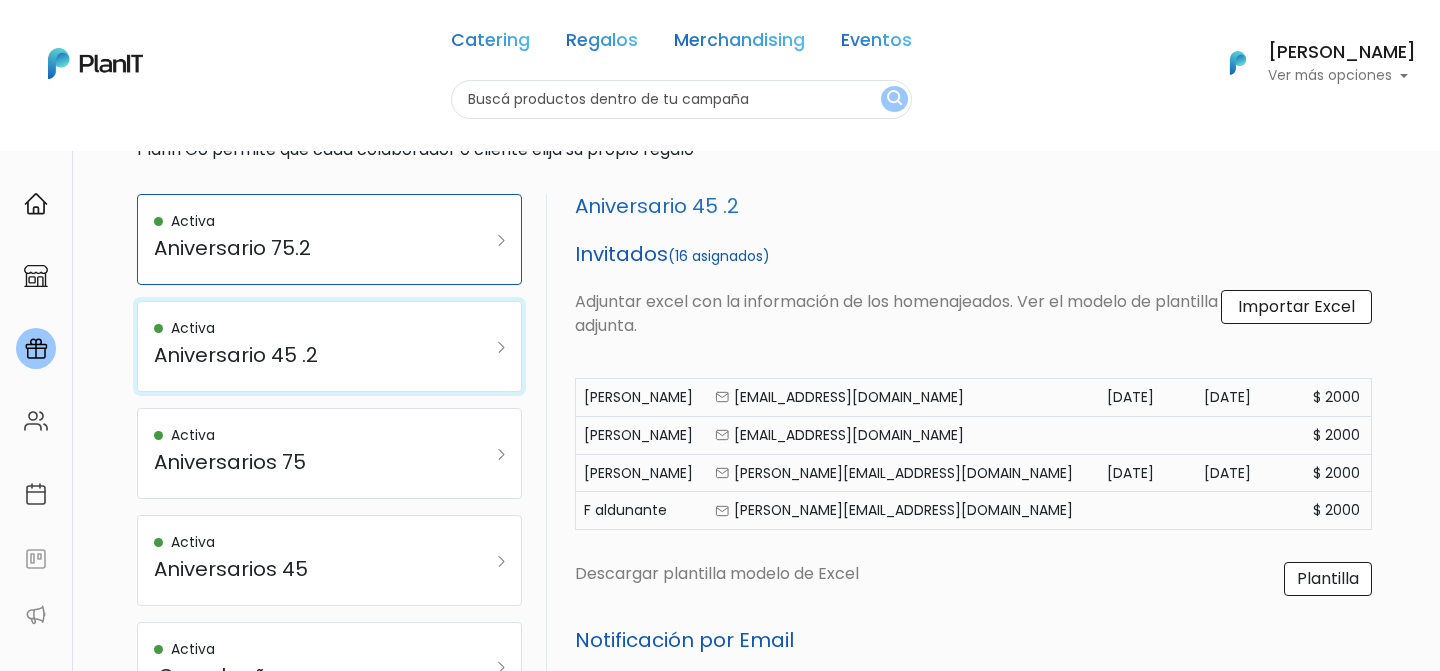 click on "Activa" at bounding box center (303, 328) 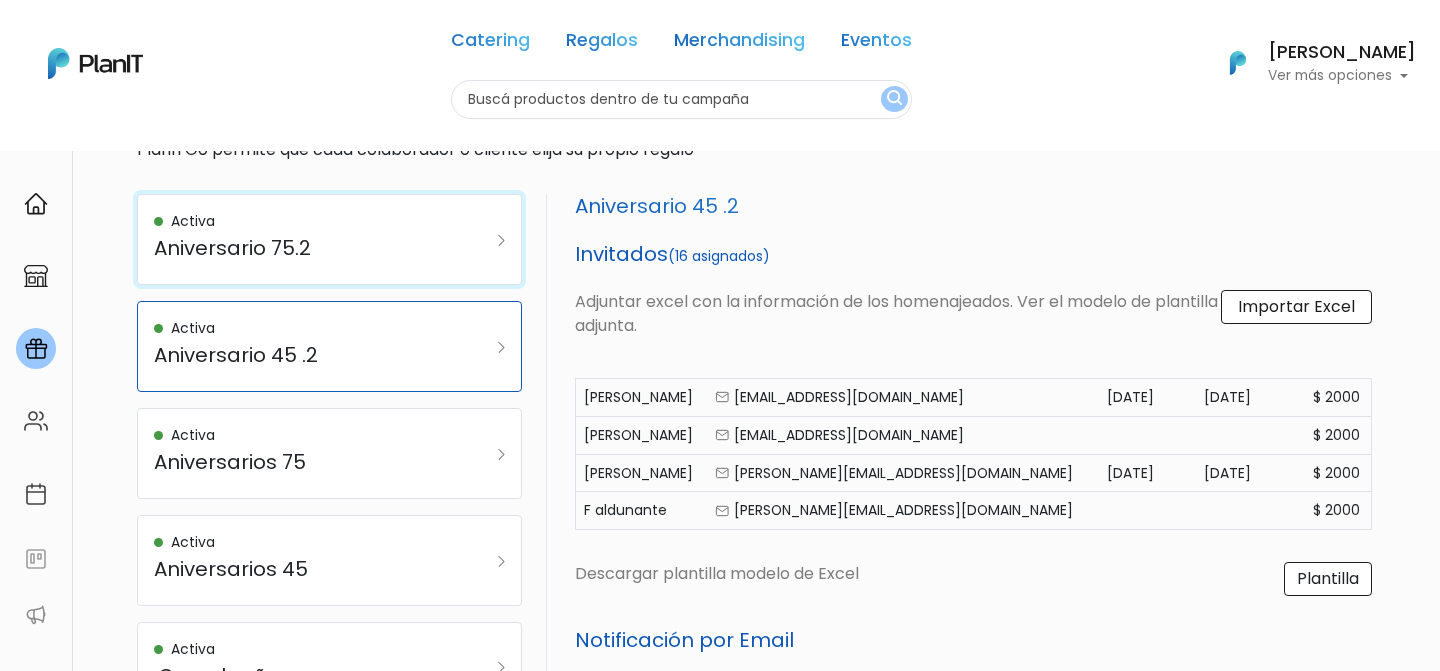 click on "Activa
Aniversario 75.2" at bounding box center (303, 239) 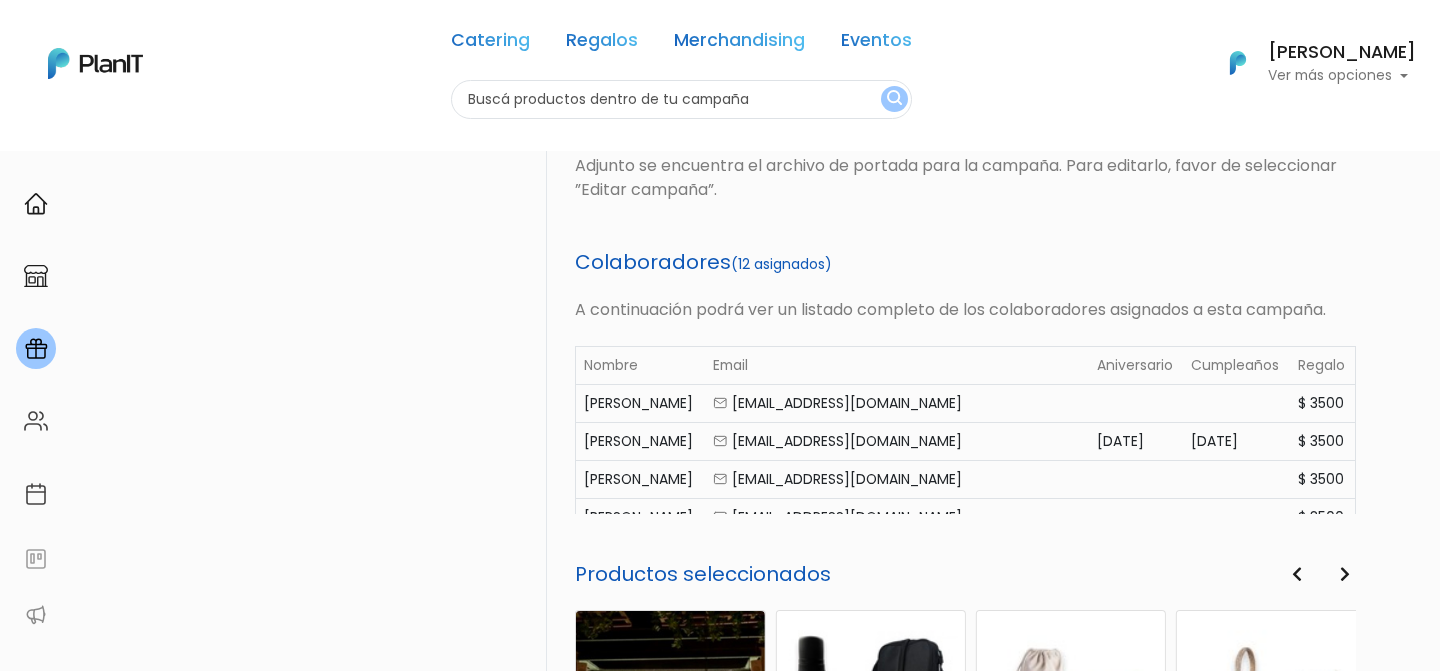 scroll, scrollTop: 802, scrollLeft: 0, axis: vertical 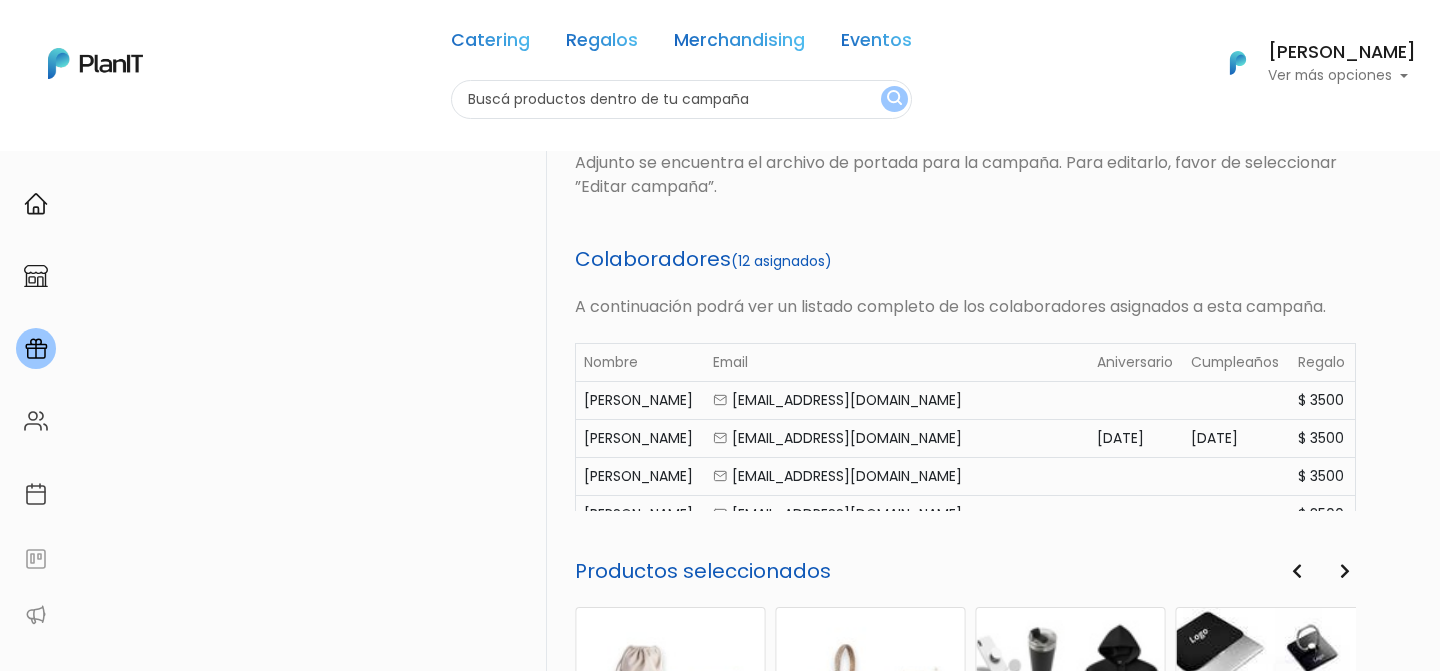 drag, startPoint x: 803, startPoint y: 406, endPoint x: 799, endPoint y: 500, distance: 94.08507 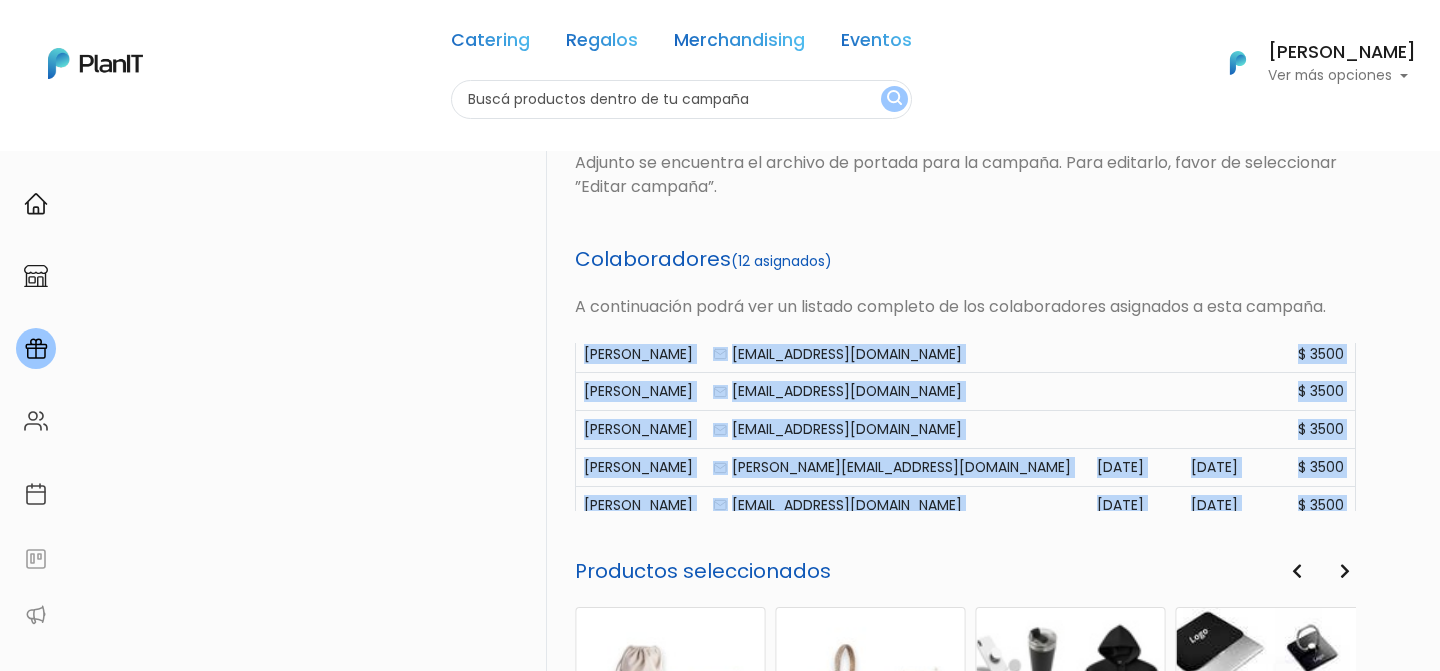 scroll, scrollTop: 341, scrollLeft: 0, axis: vertical 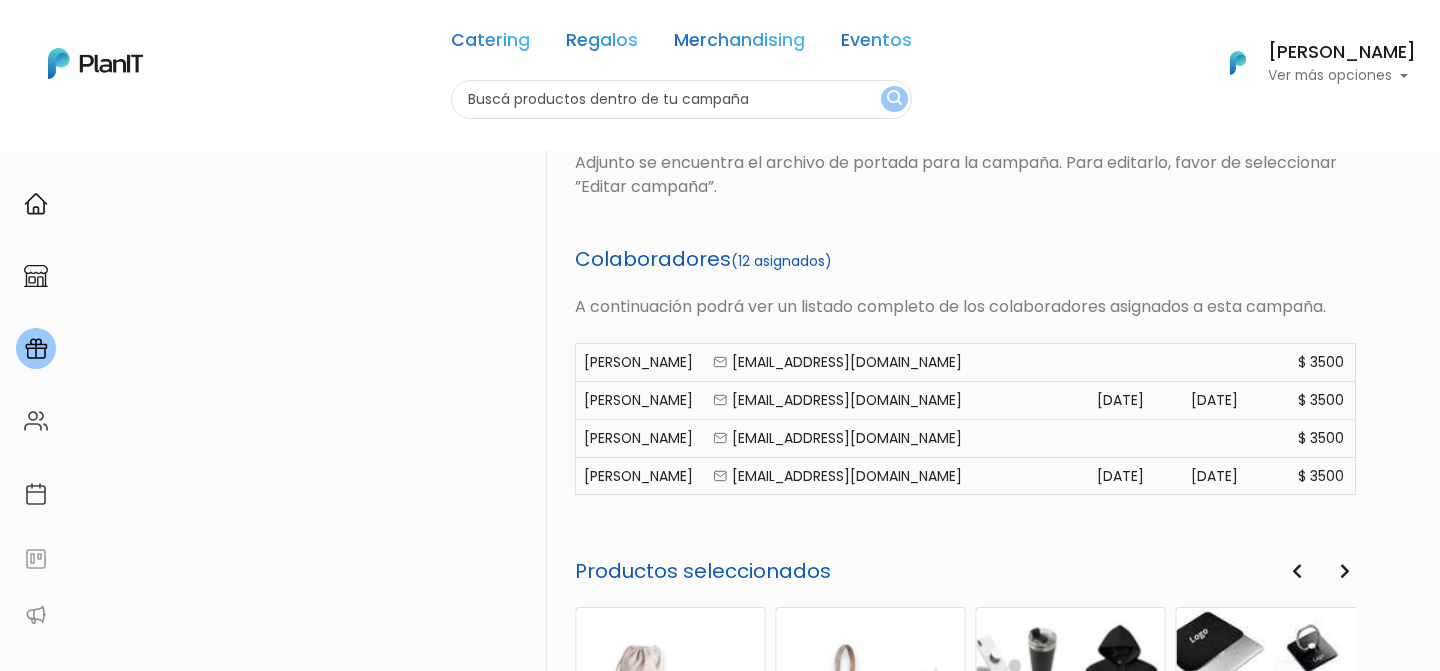 drag, startPoint x: 816, startPoint y: 469, endPoint x: 815, endPoint y: 516, distance: 47.010635 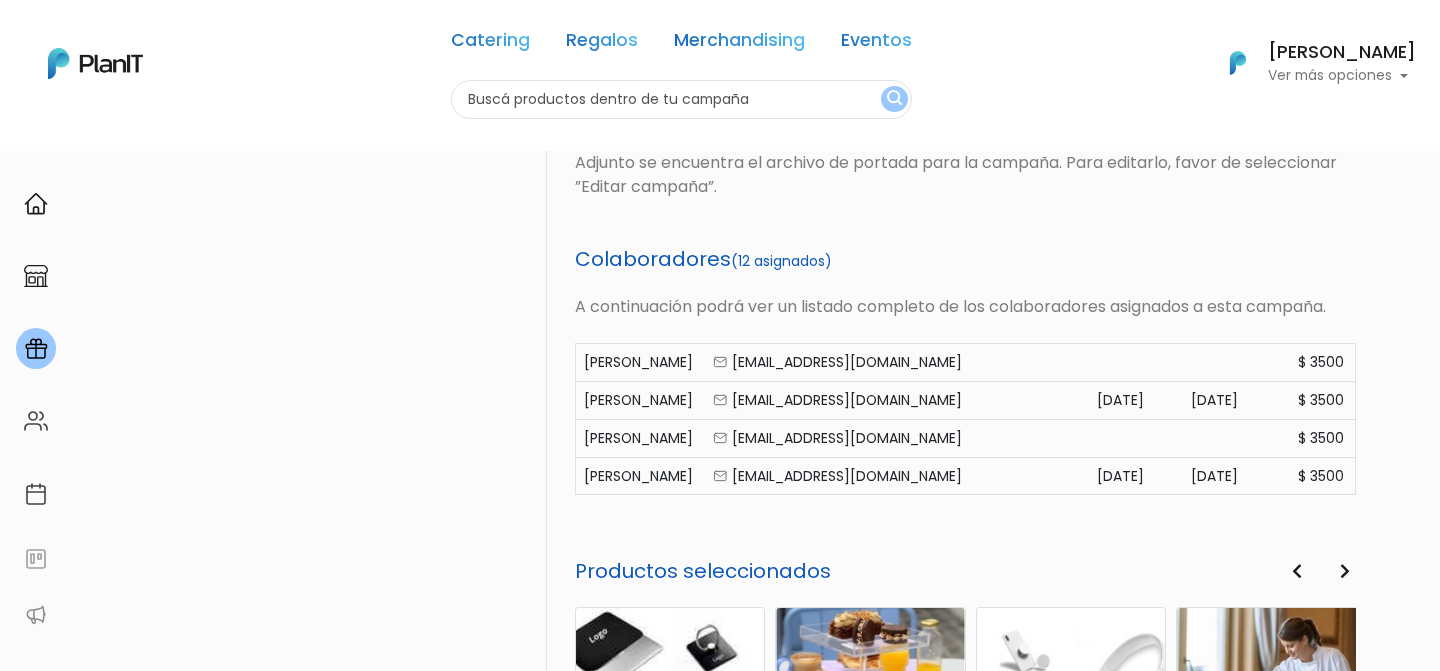 drag, startPoint x: 620, startPoint y: 432, endPoint x: 772, endPoint y: 588, distance: 217.80725 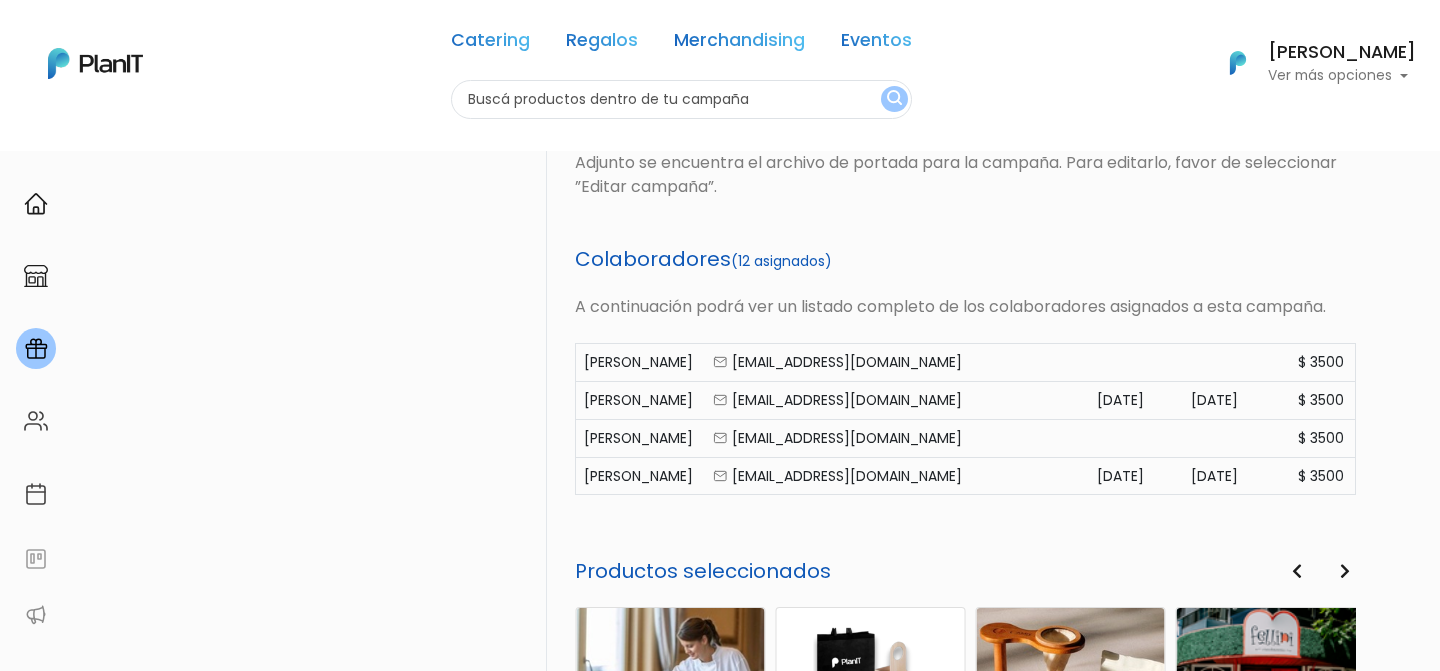 click on "[PERSON_NAME]" at bounding box center (640, 476) 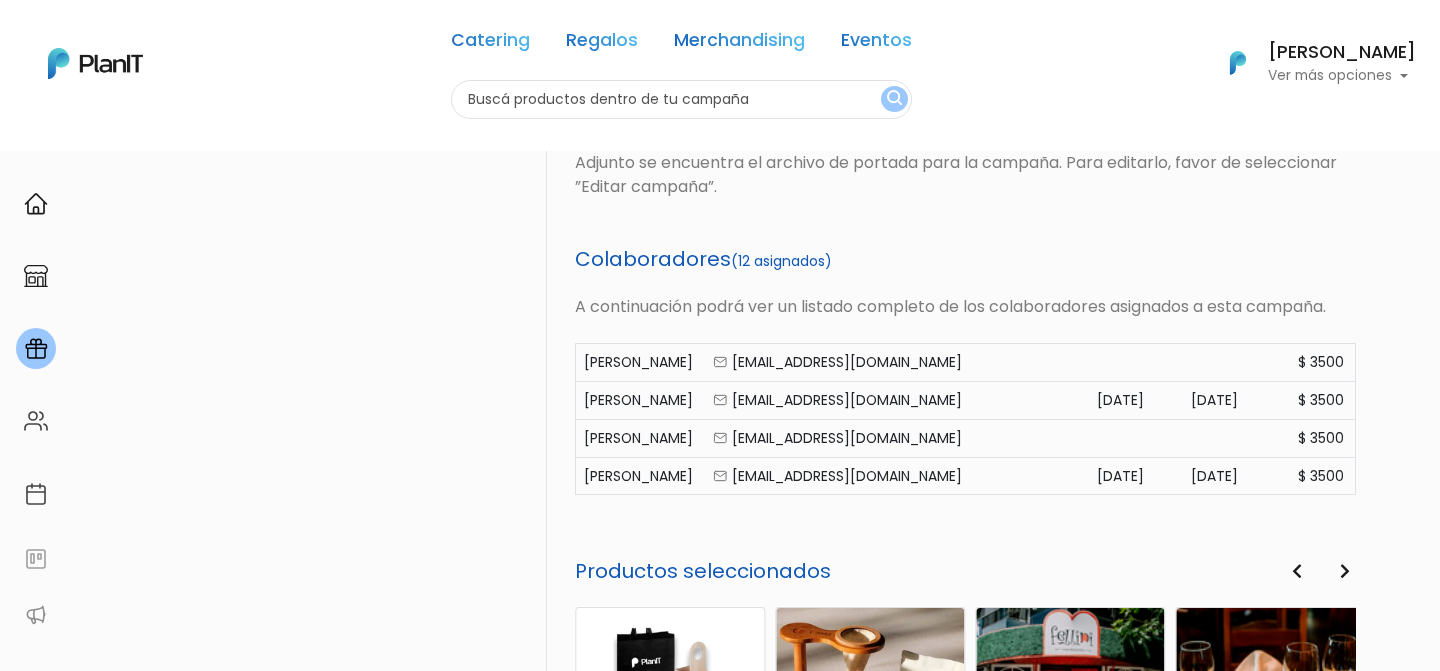 click on "Aniversario 75.2
Editar Campaña
Eliminar Campaña
Detalles de la campaña
Aniversario 75.2
Nombre [PERSON_NAME]
Envío a cargo de la Empresa
[DATE]
Fecha de inicio
[DATE]
Fecha de finalización
Descripción
Aniversario 75.2
[GEOGRAPHIC_DATA]
El valor máximo del regalo deberá ser establecido dentro del CSV de invitados, el cual deberá ser adjunto en el siguiente paso." at bounding box center [965, 209] 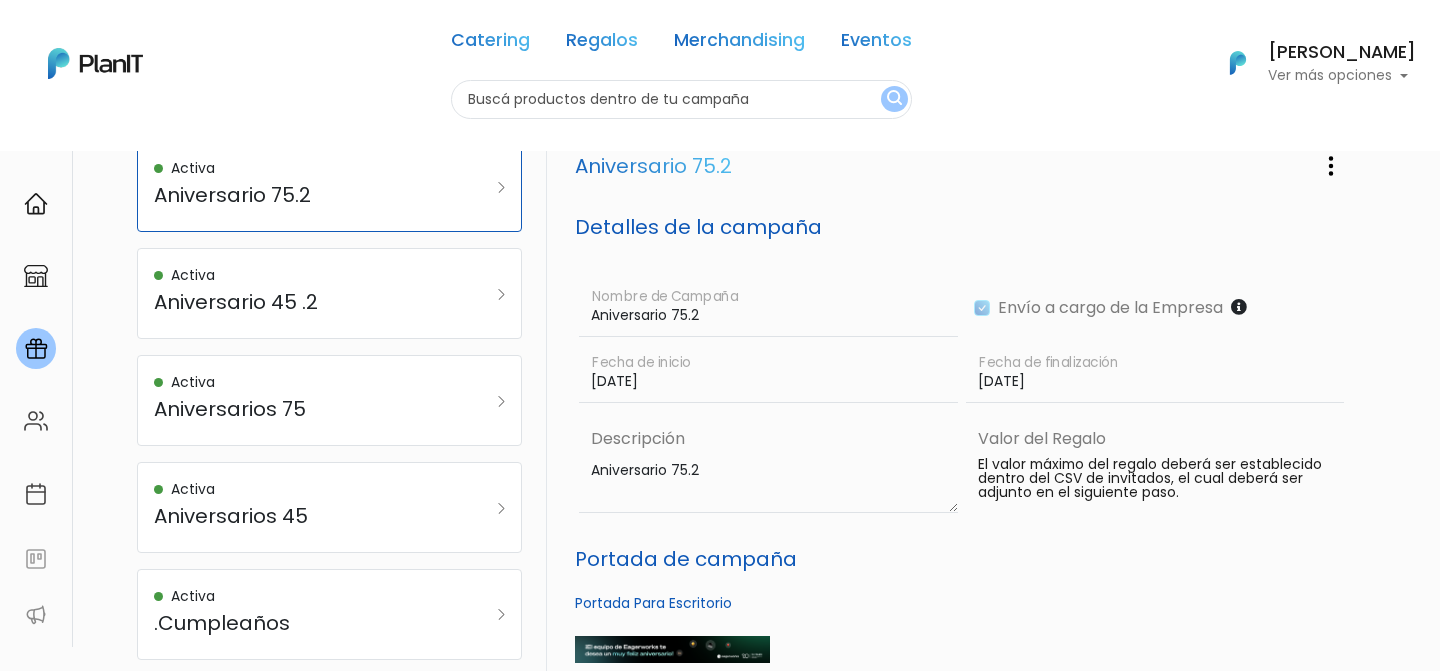 scroll, scrollTop: 162, scrollLeft: 0, axis: vertical 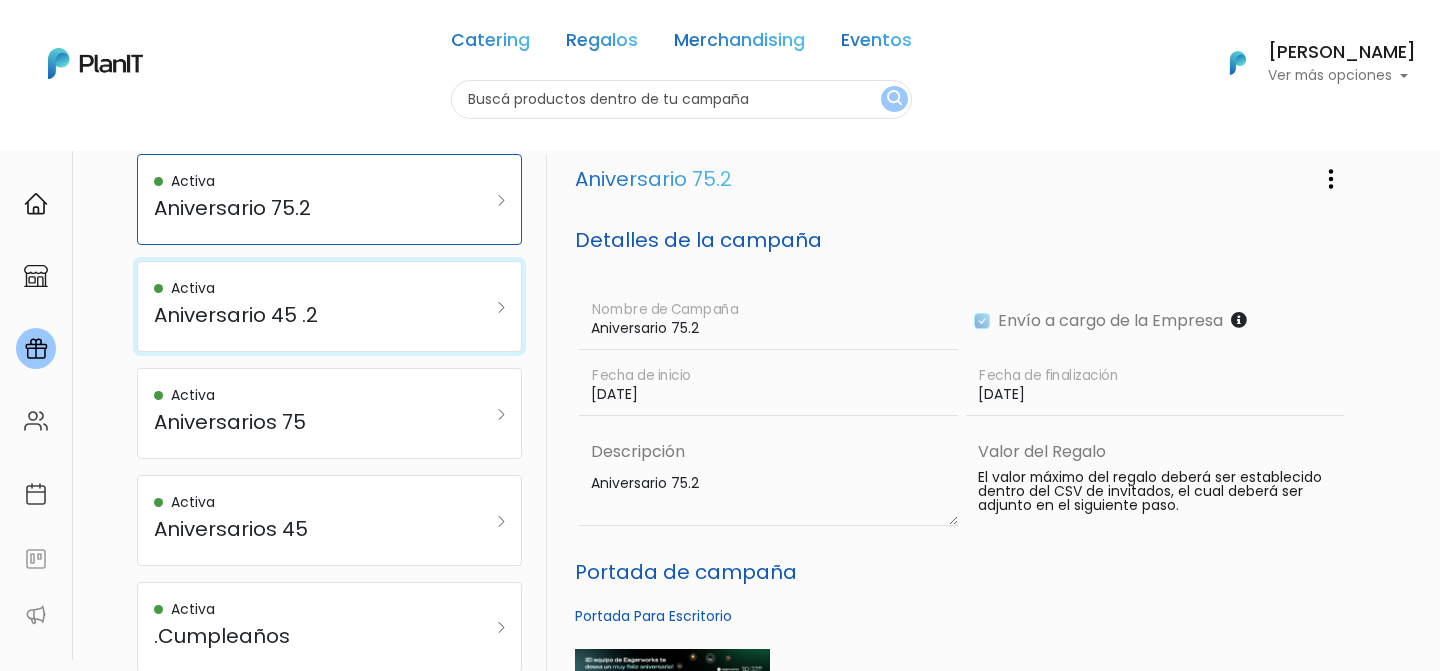 click on "Aniversario 45 .2" at bounding box center [303, 315] 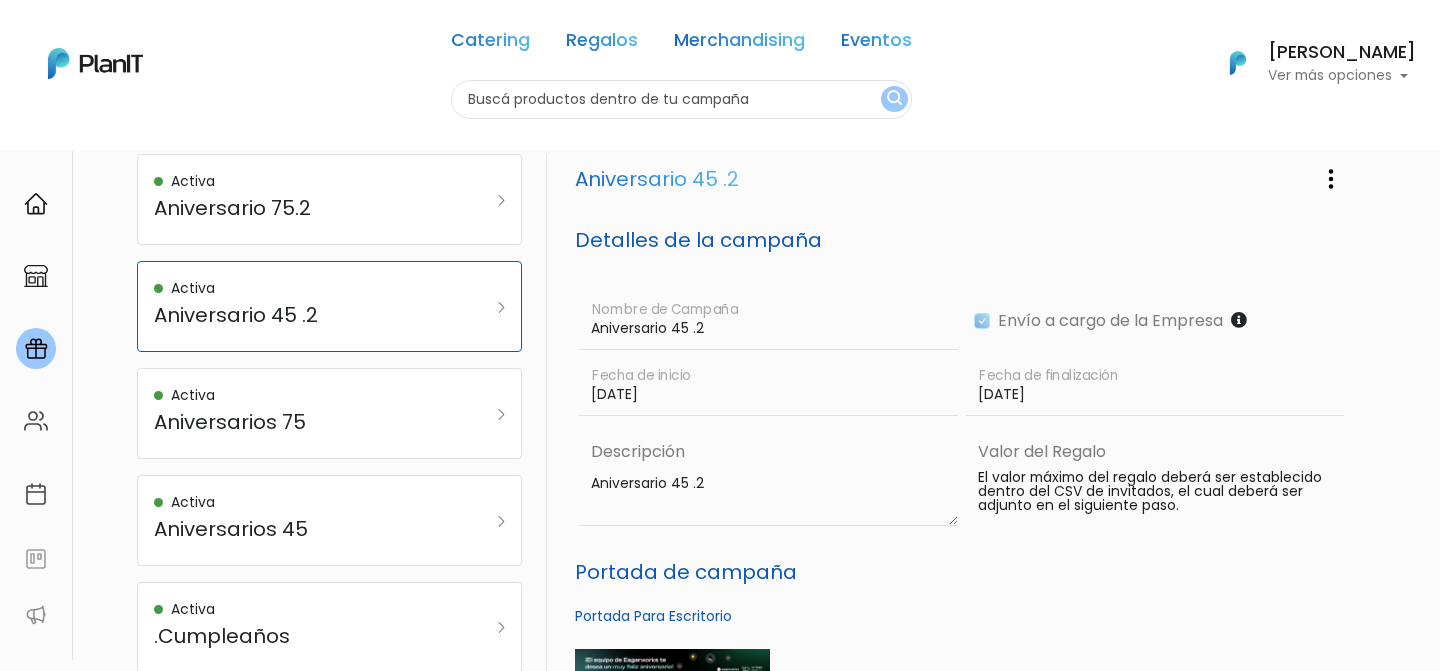 click on "Descripción" at bounding box center (770, 452) 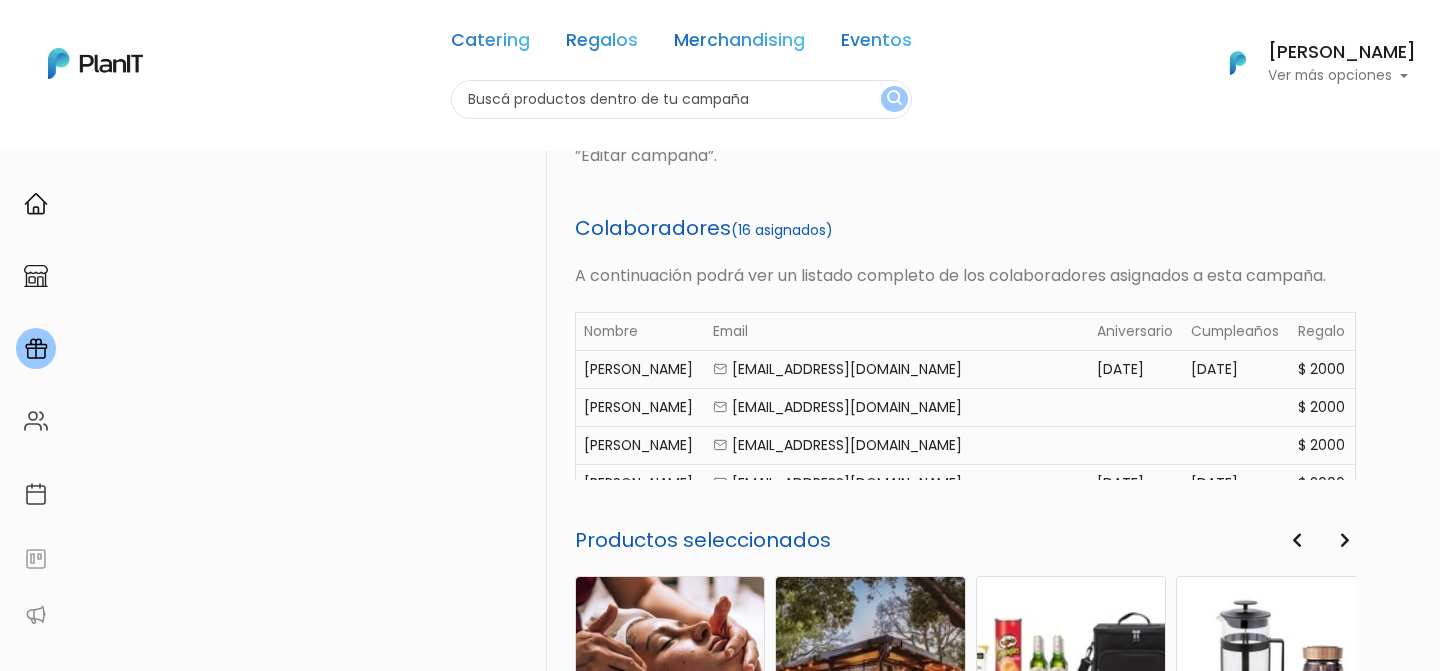 scroll, scrollTop: 842, scrollLeft: 0, axis: vertical 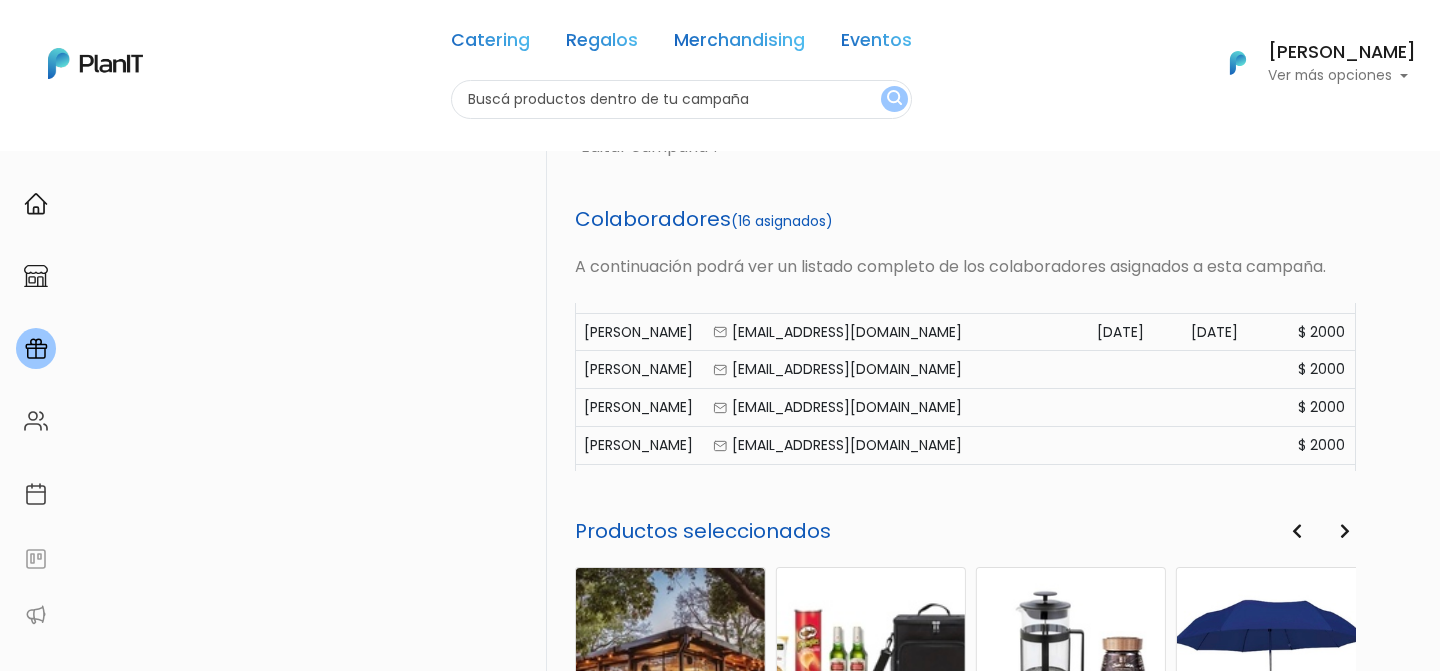 drag, startPoint x: 929, startPoint y: 368, endPoint x: 933, endPoint y: 464, distance: 96.0833 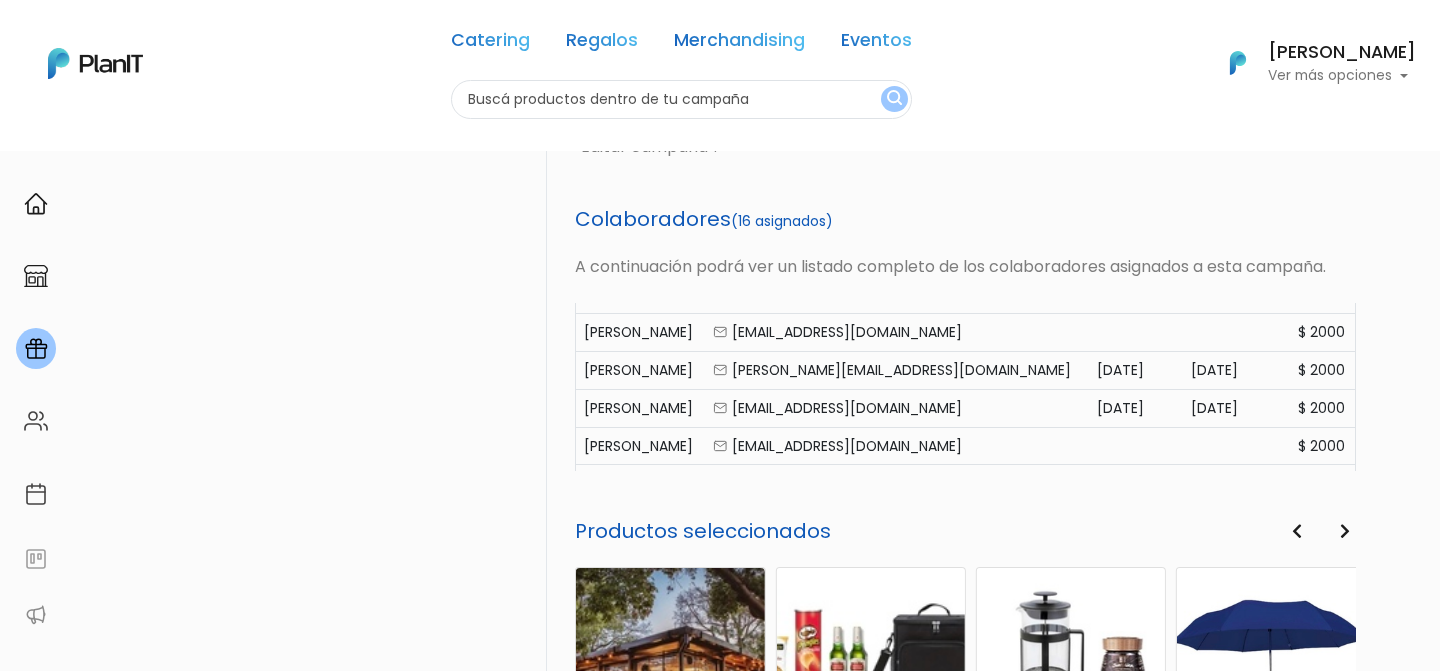 drag, startPoint x: 1325, startPoint y: 377, endPoint x: 1330, endPoint y: 469, distance: 92.13577 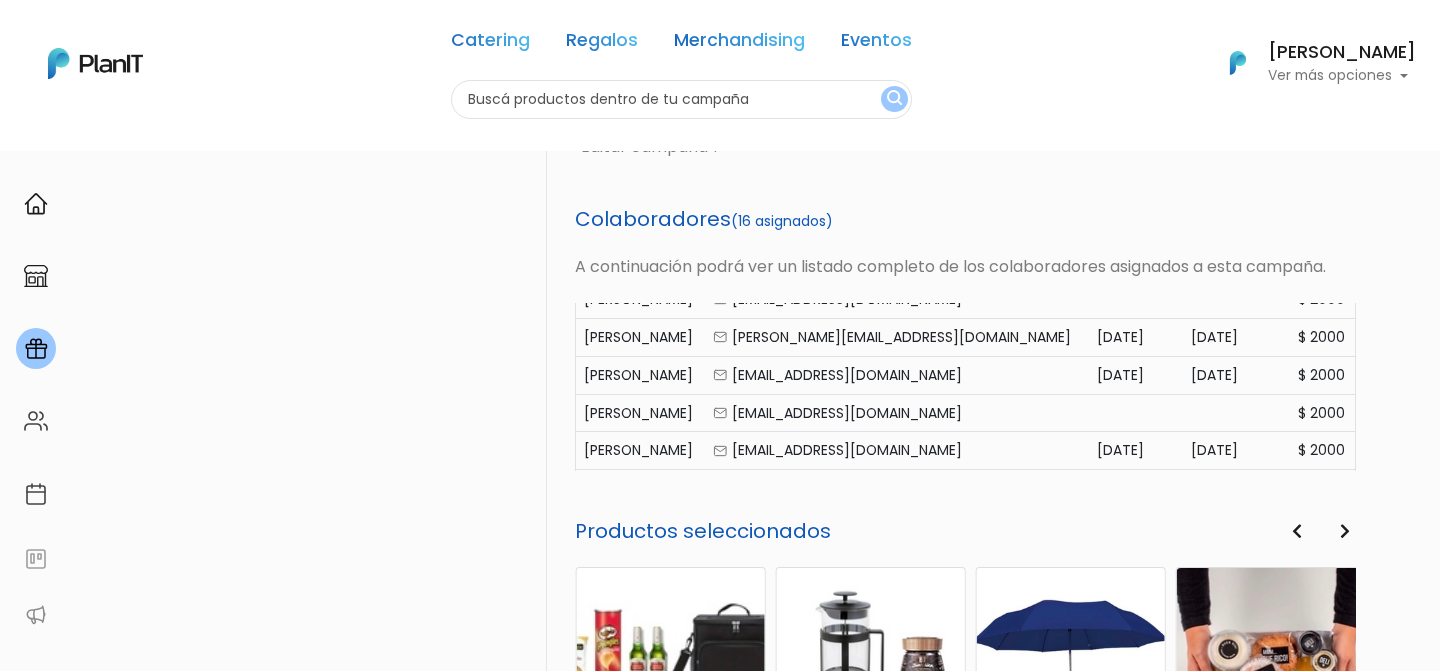scroll, scrollTop: 358, scrollLeft: 0, axis: vertical 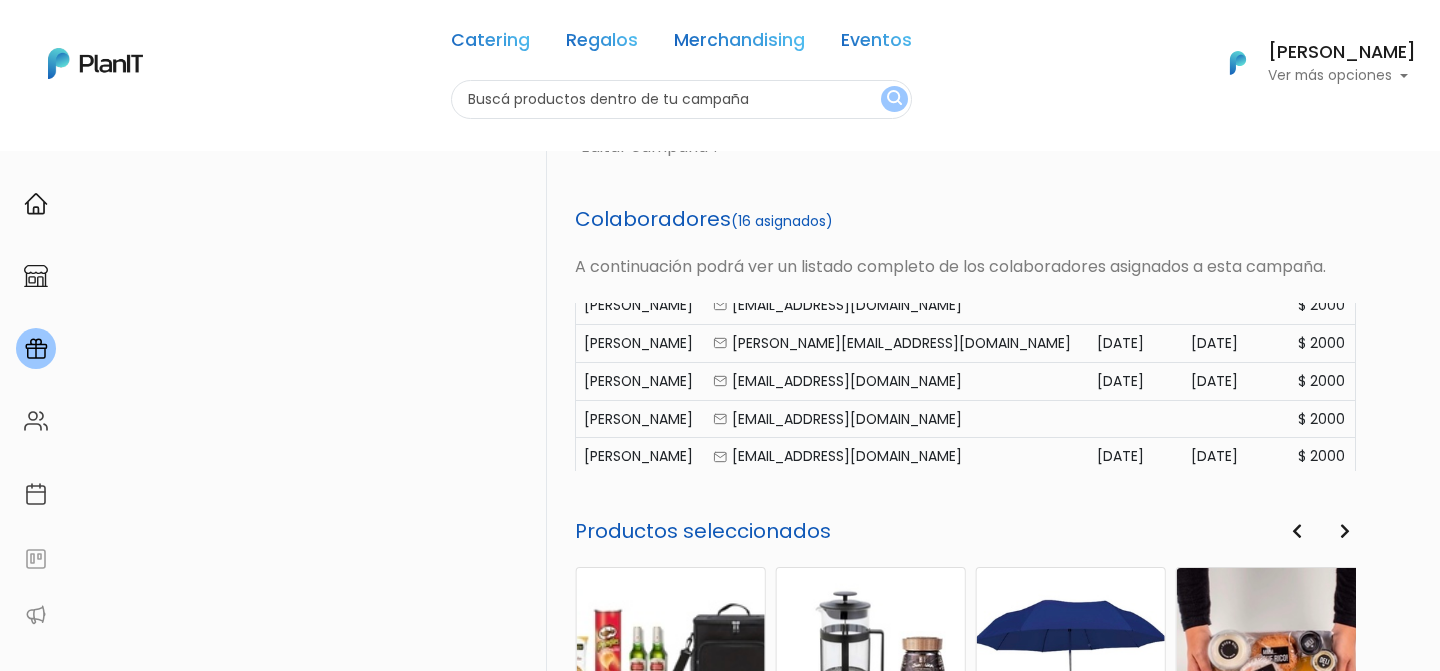 click on "Activa
Aniversario 75.2
Activa
Aniversario 45 .2
Activa
Aniversarios 75
Activa
Aniversarios 45
Activa
.Cumpleaños" at bounding box center [342, 198] 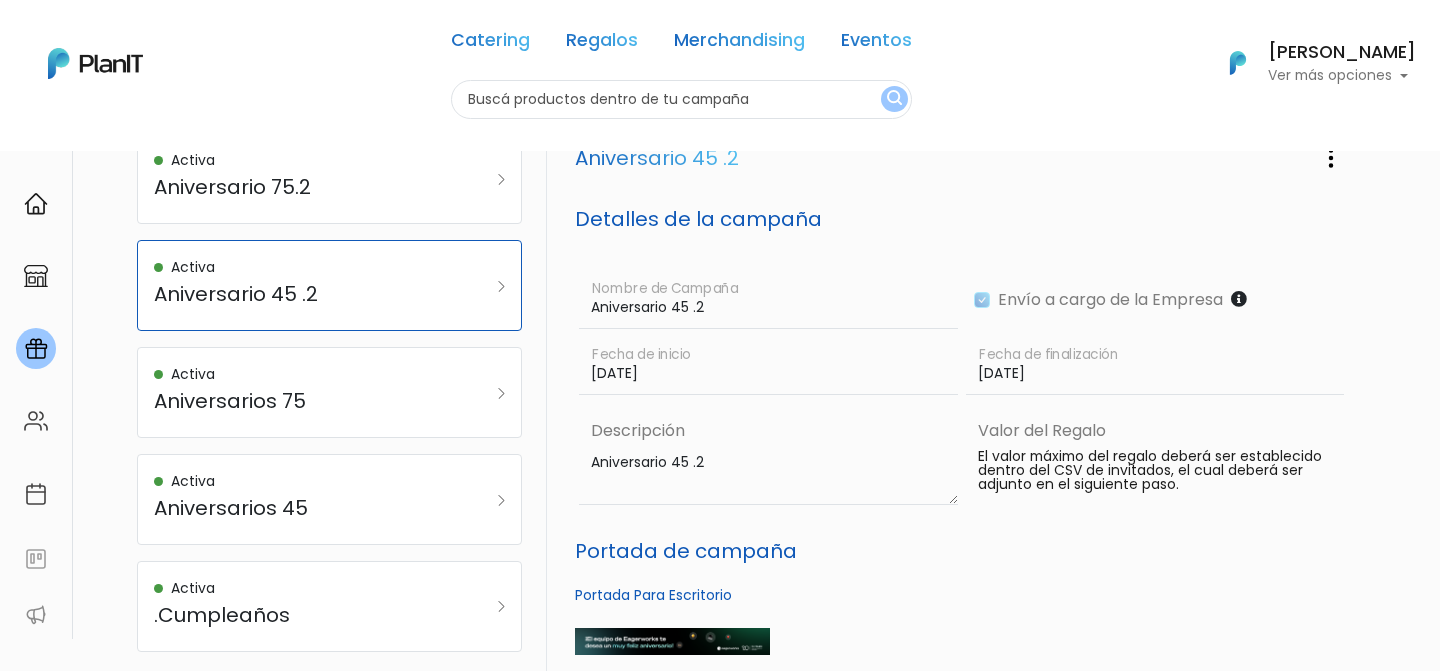scroll, scrollTop: 162, scrollLeft: 0, axis: vertical 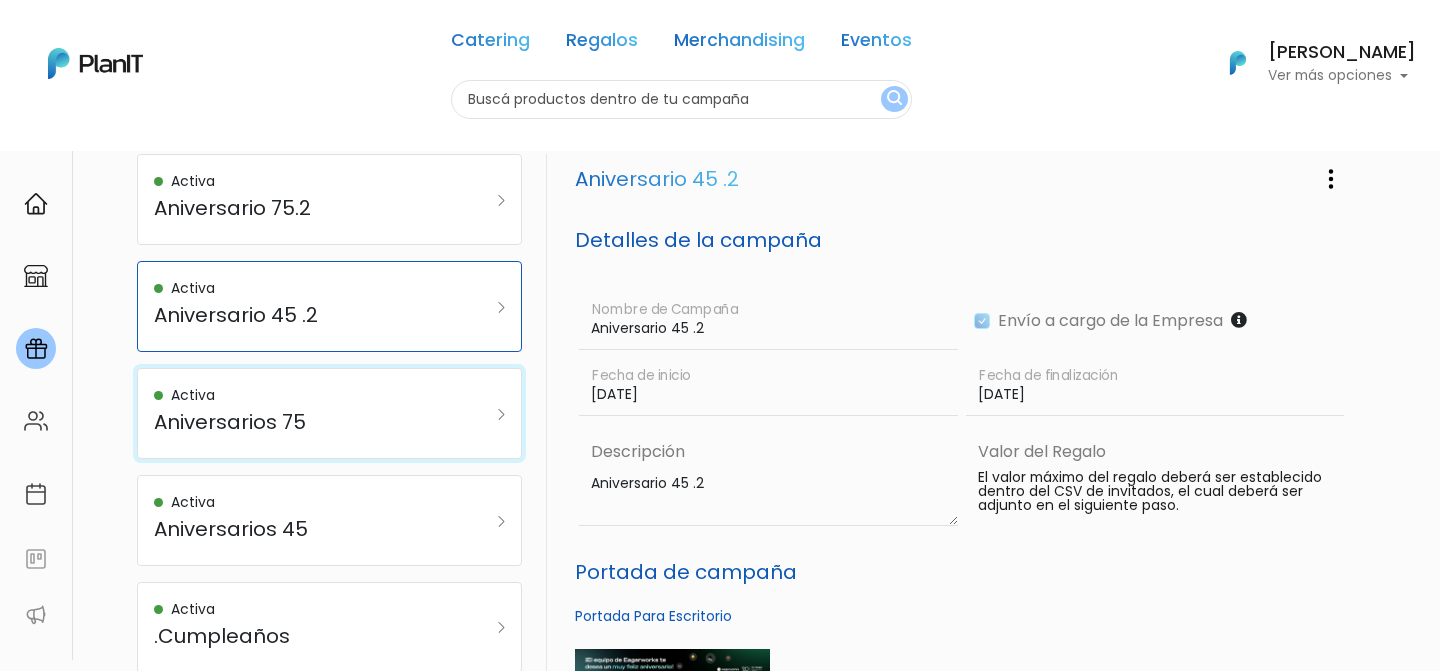click on "Activa
Aniversarios 75" at bounding box center [303, 413] 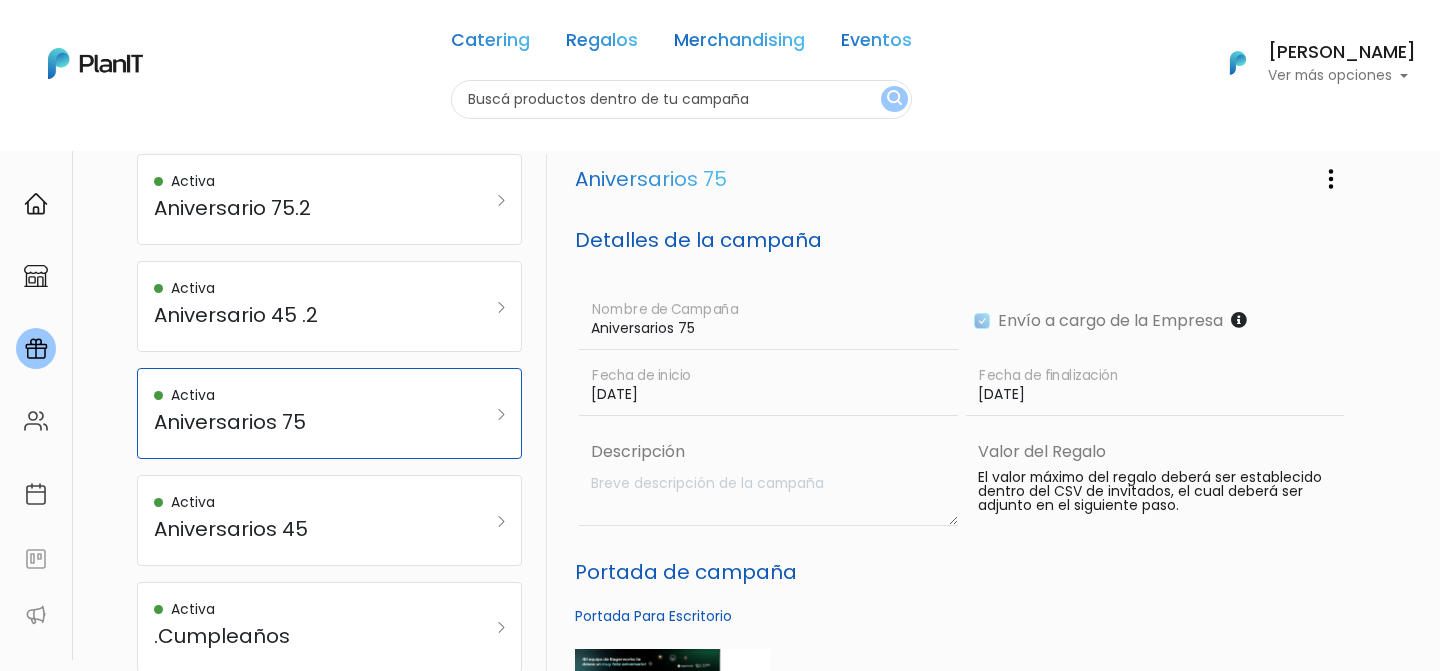 click on "Portada de campaña
Portada Para Escritorio
Portada Para Mobile
Adjunto se encuentra el archivo de portada para la campaña. Para editarlo, favor de seleccionar ”Editar campaña”." at bounding box center [965, 711] 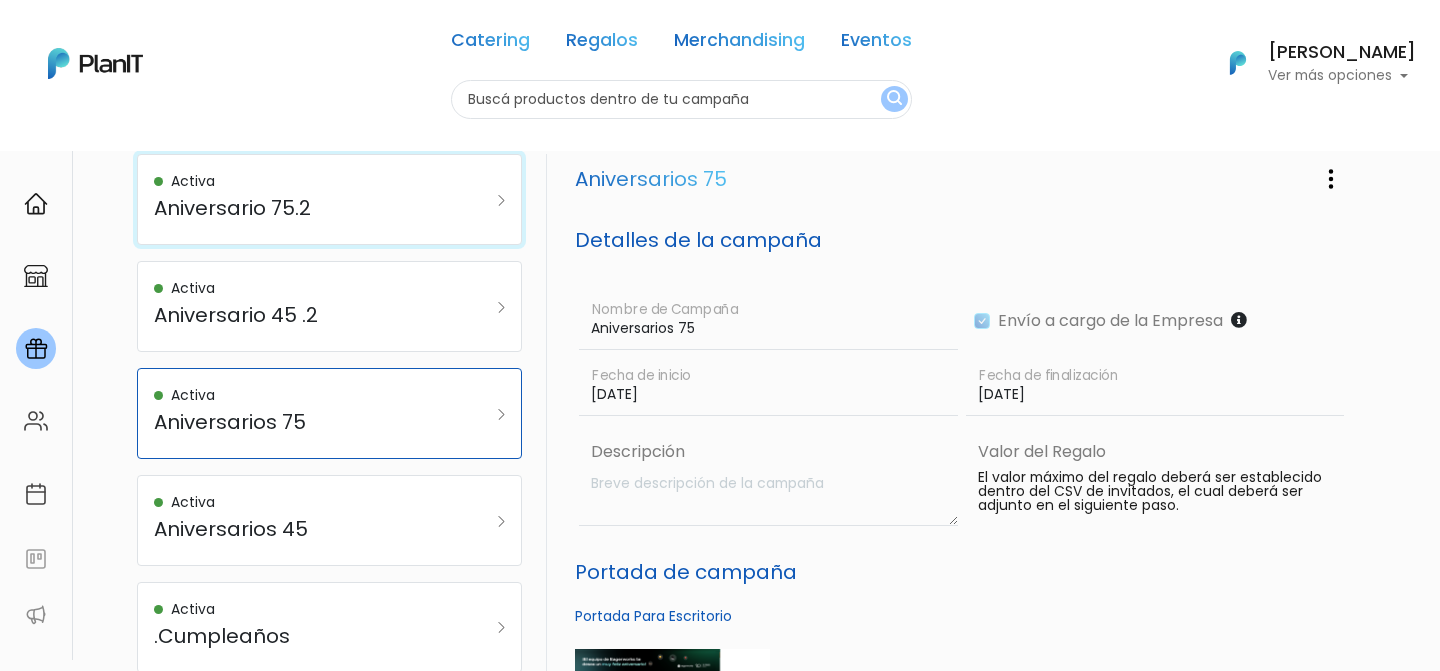click on "Aniversario 75.2" at bounding box center [303, 208] 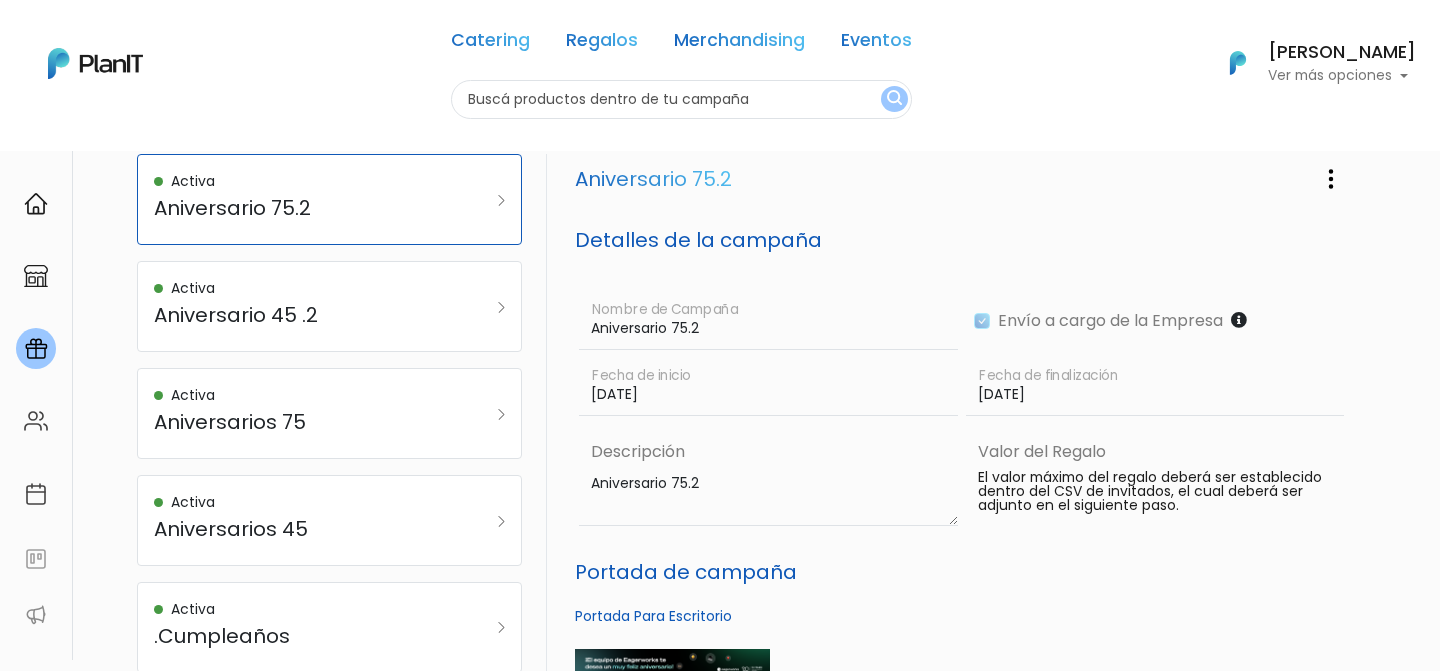 click on "Portada de campaña
Portada Para Escritorio
Portada Para Mobile
Adjunto se encuentra el archivo de portada para la campaña. Para editarlo, favor de seleccionar ”Editar campaña”." at bounding box center [965, 711] 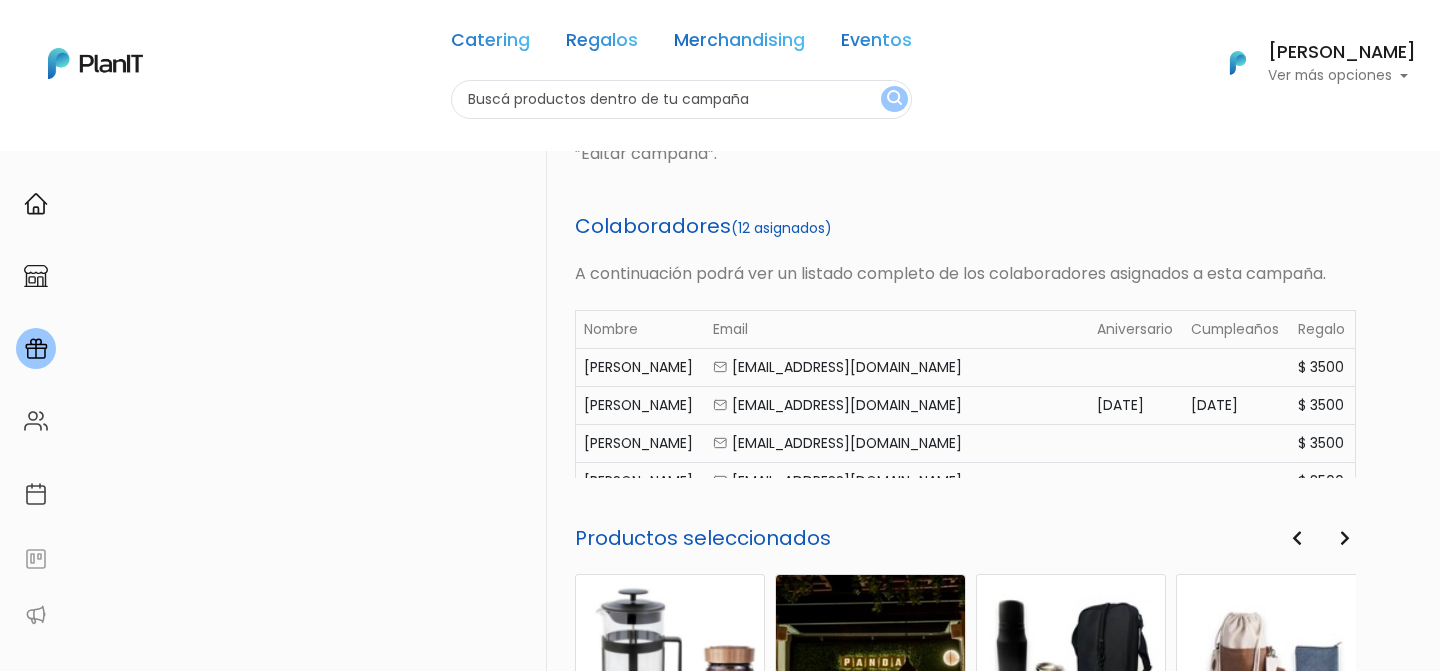 scroll, scrollTop: 842, scrollLeft: 0, axis: vertical 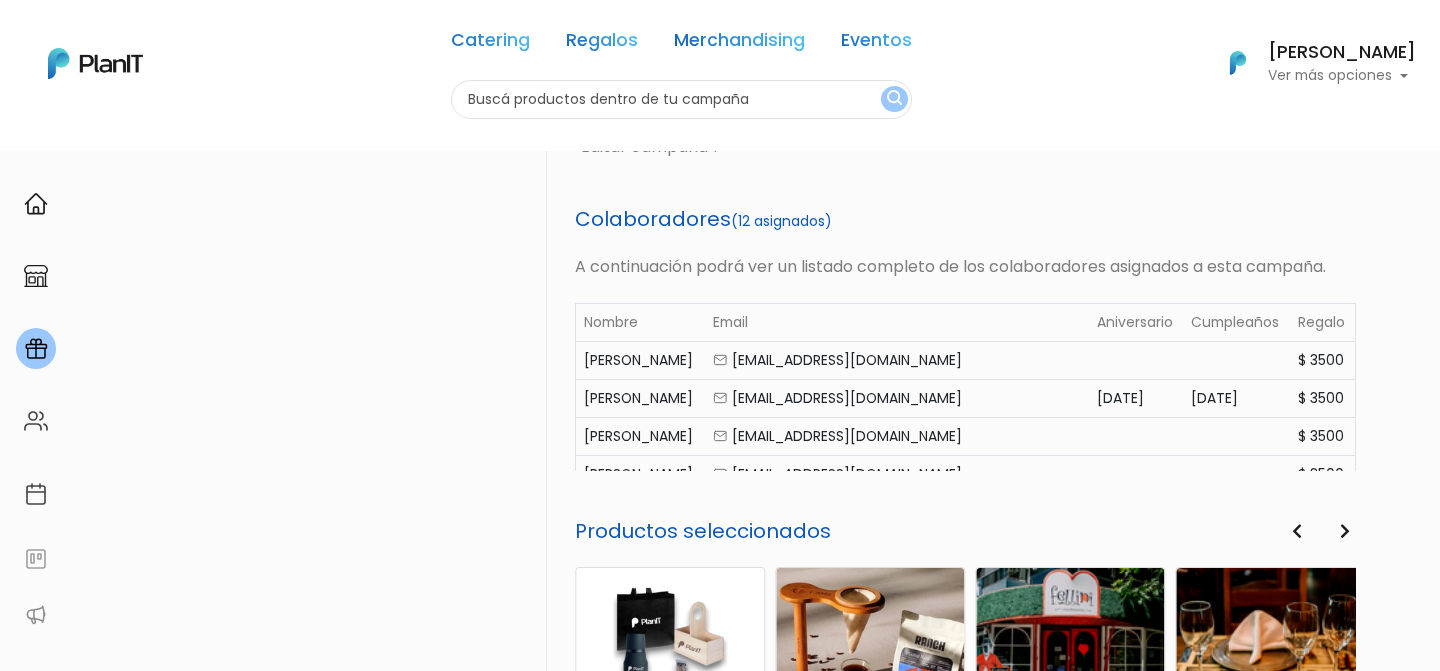 click on "Aniversario 75.2
Editar Campaña
Eliminar Campaña
Detalles de la campaña
Aniversario 75.2
Nombre [PERSON_NAME]
Envío a cargo de la Empresa
[DATE]
Fecha de inicio
[DATE]
Fecha de finalización
Descripción
Aniversario 75.2
[GEOGRAPHIC_DATA]
El valor máximo del regalo deberá ser establecido dentro del CSV de invitados, el cual deberá ser adjunto en el siguiente paso." at bounding box center (965, 169) 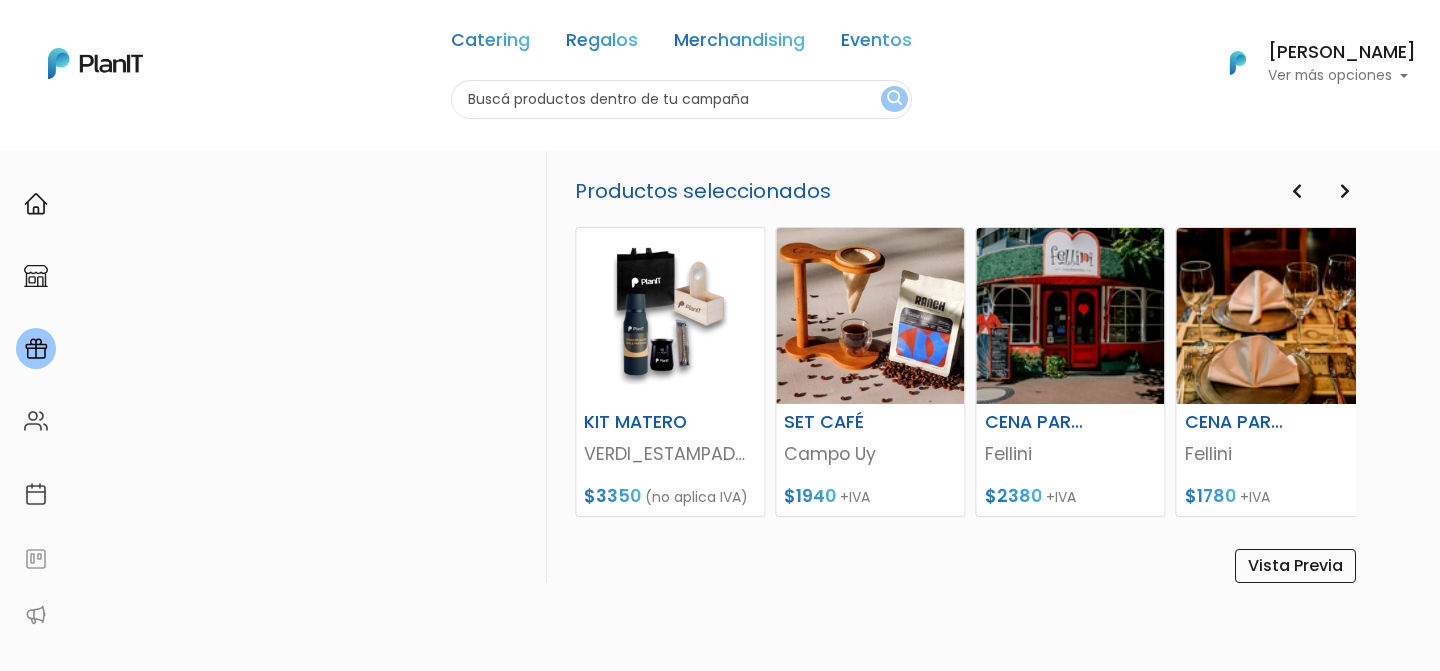 scroll, scrollTop: 1142, scrollLeft: 0, axis: vertical 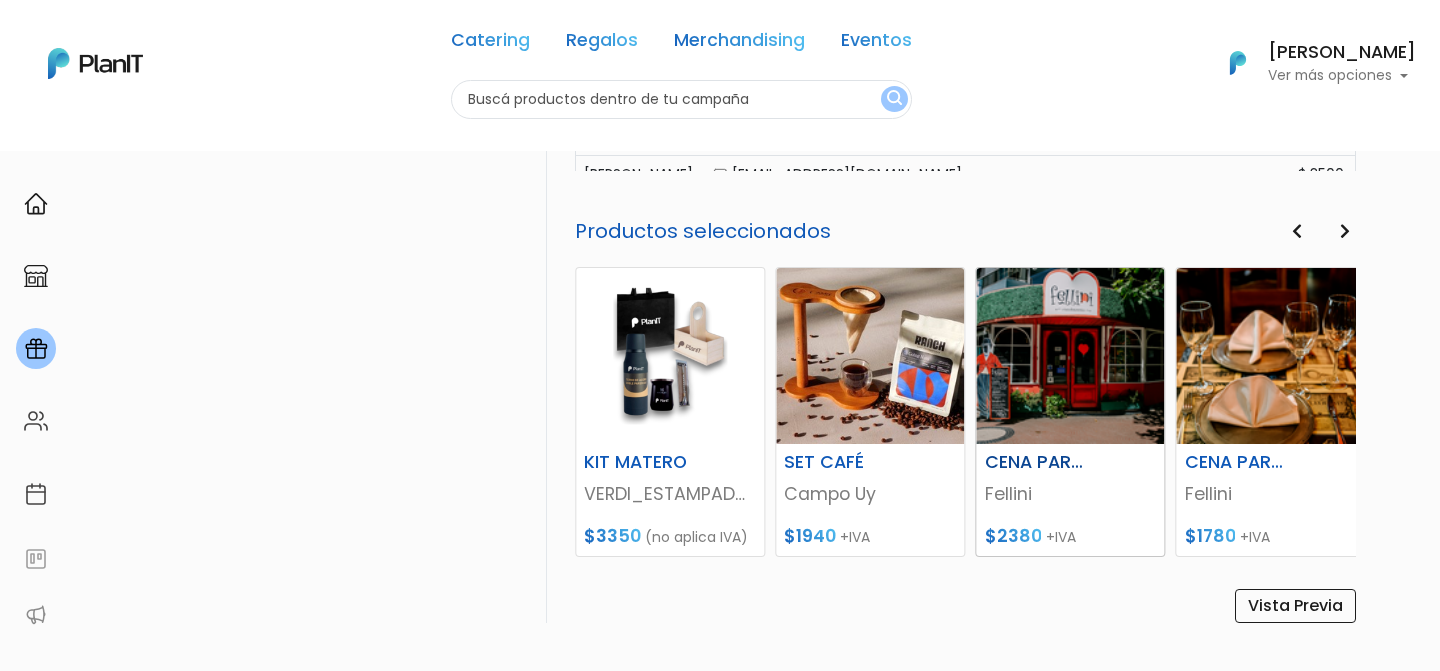 click on "CENA PARA 2" at bounding box center (1038, 462) 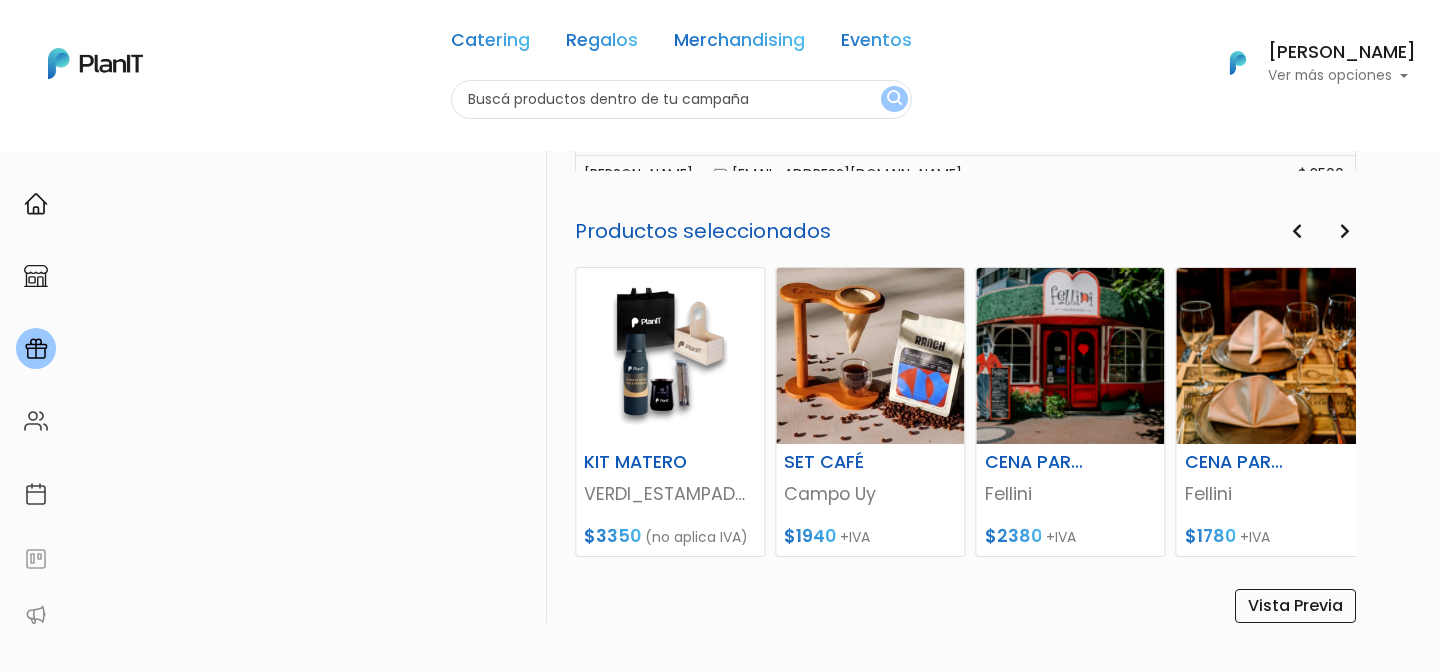 click on "Activa
Aniversario 75.2
Activa
Aniversario 45 .2
Activa
Aniversarios 75
Activa
Aniversarios 45
Activa
.Cumpleaños" at bounding box center [342, -102] 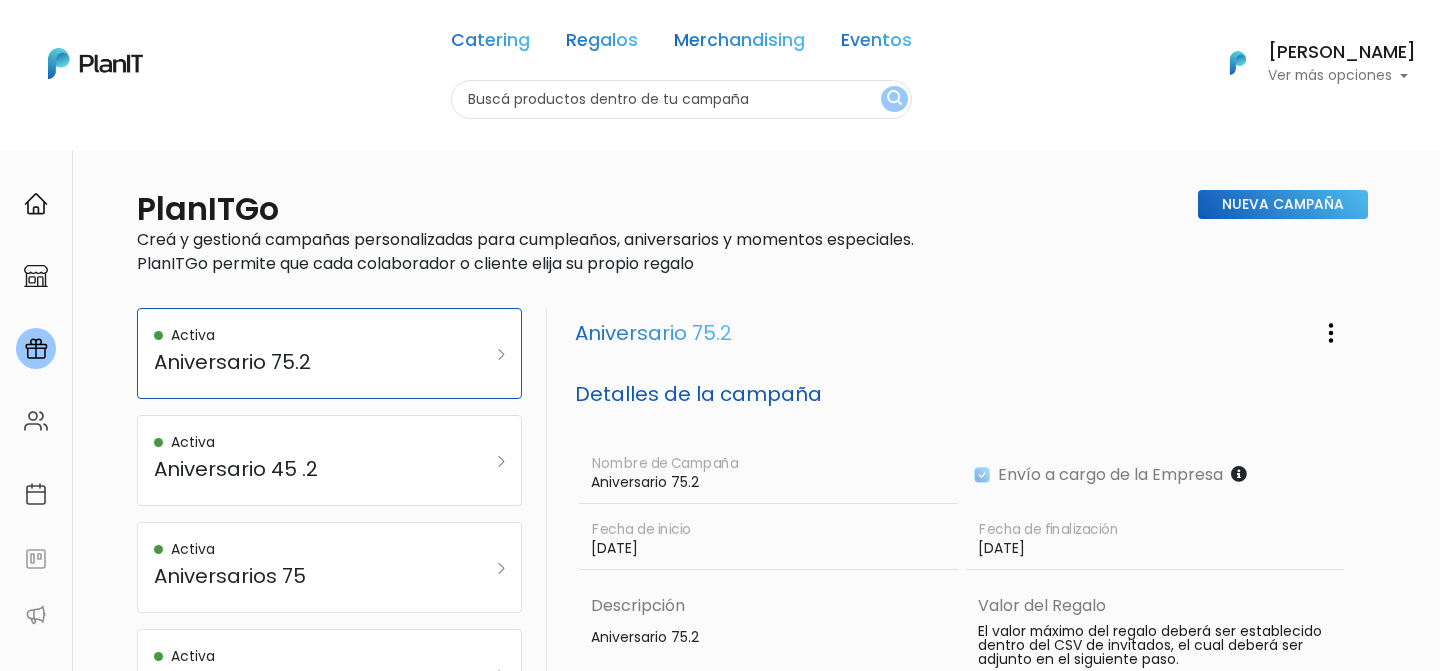 scroll, scrollTop: 0, scrollLeft: 0, axis: both 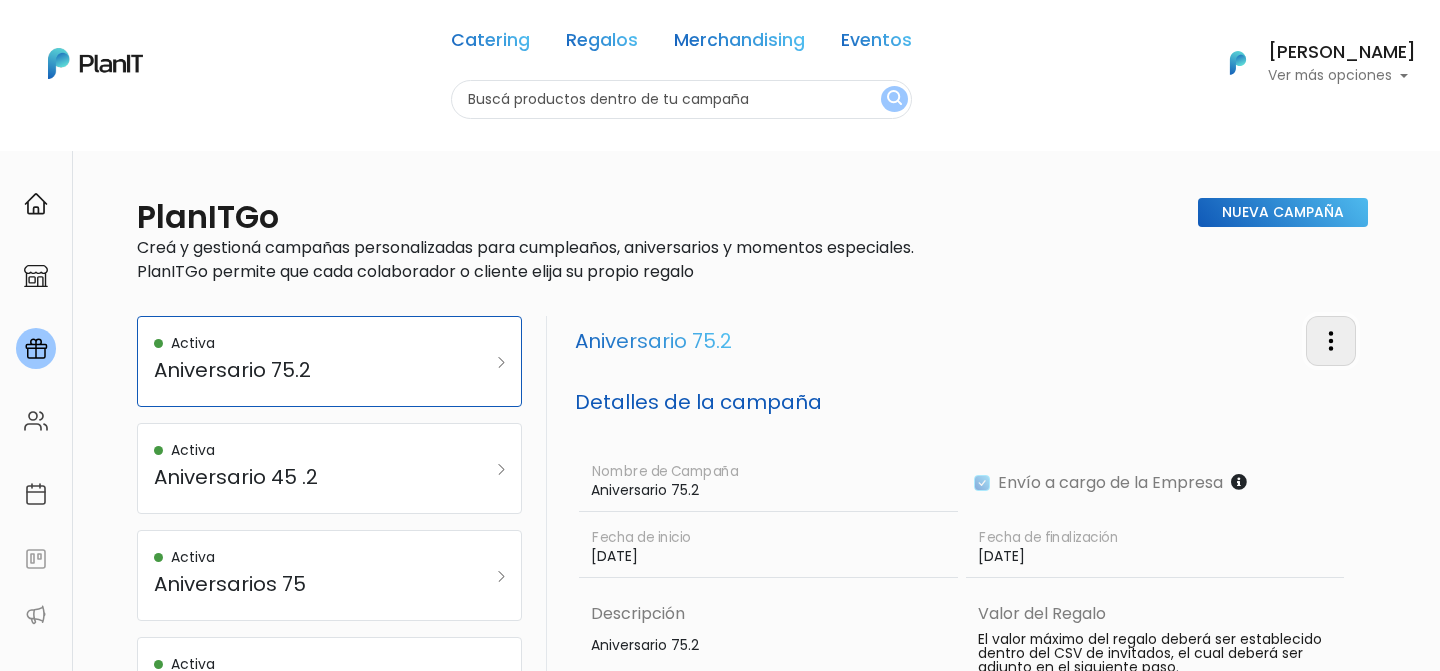 click at bounding box center (1331, 341) 